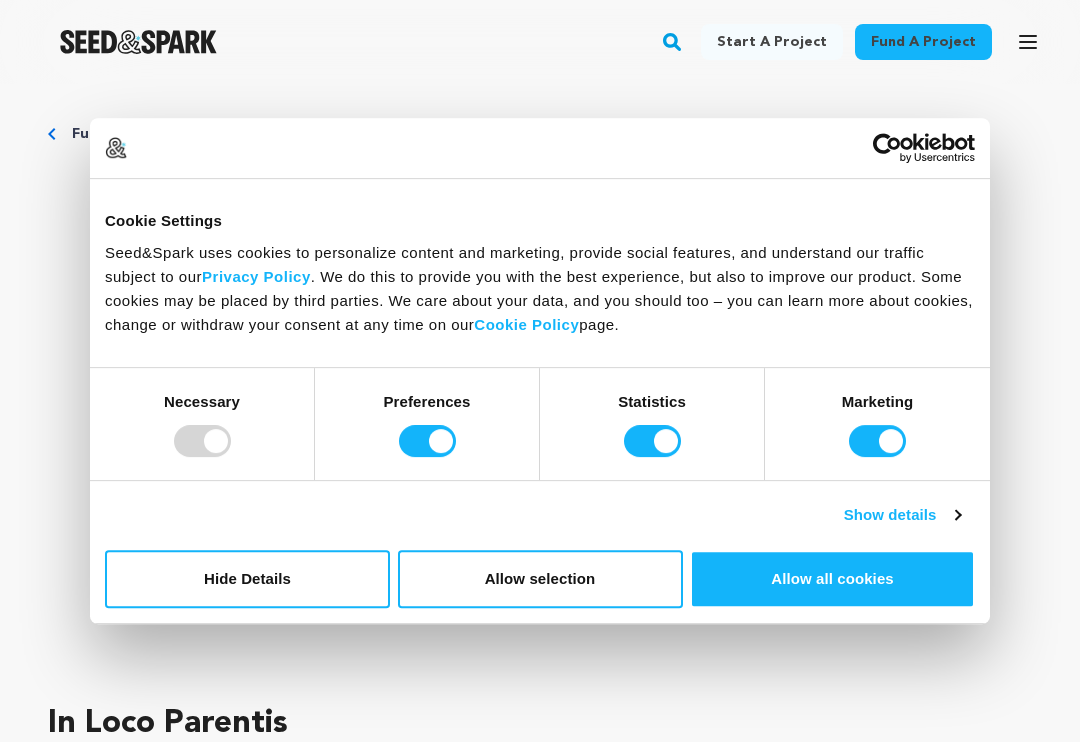 scroll, scrollTop: 0, scrollLeft: 0, axis: both 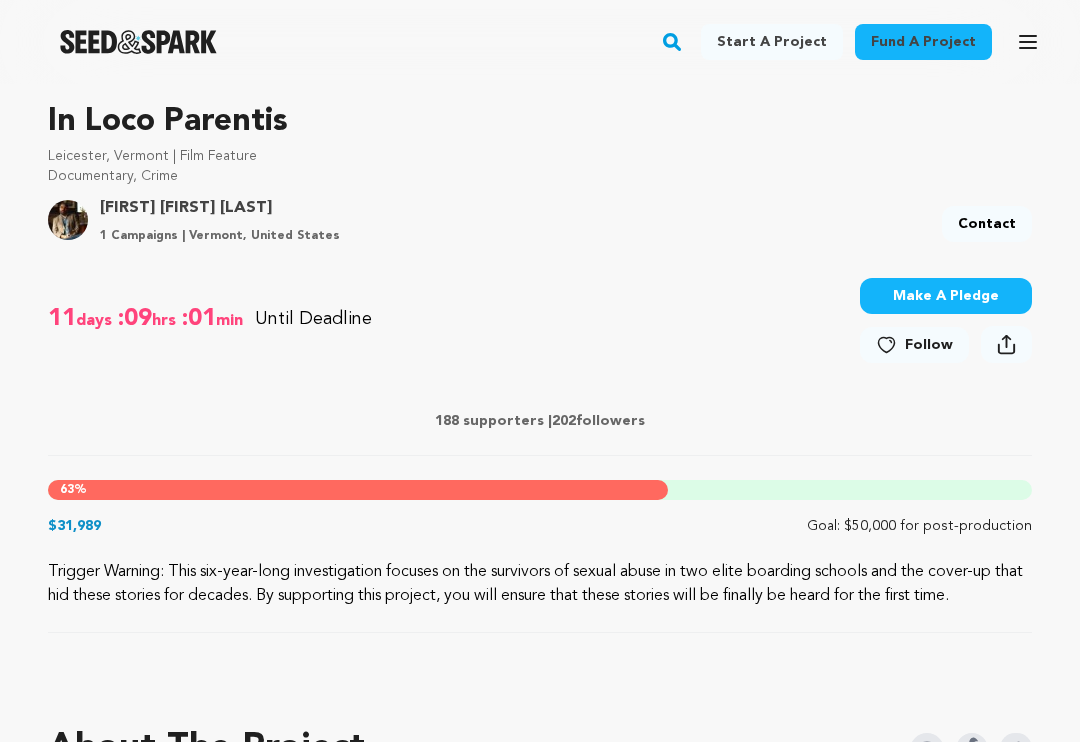 click on "Make A Pledge" at bounding box center (946, 296) 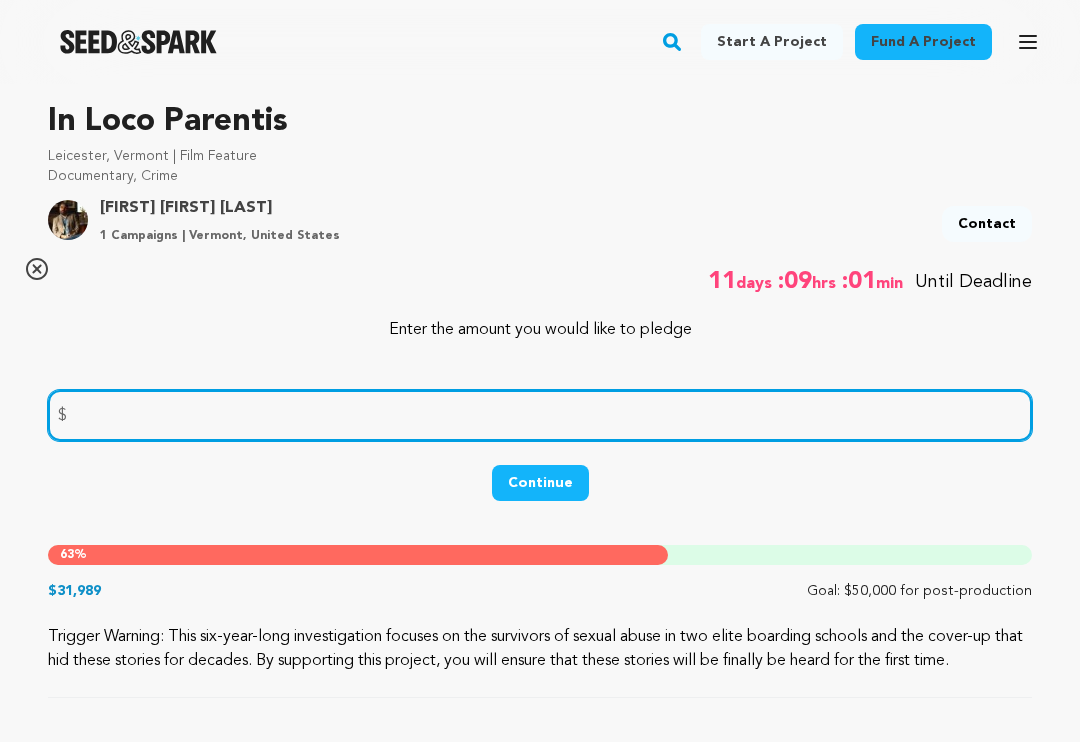 click at bounding box center [540, 415] 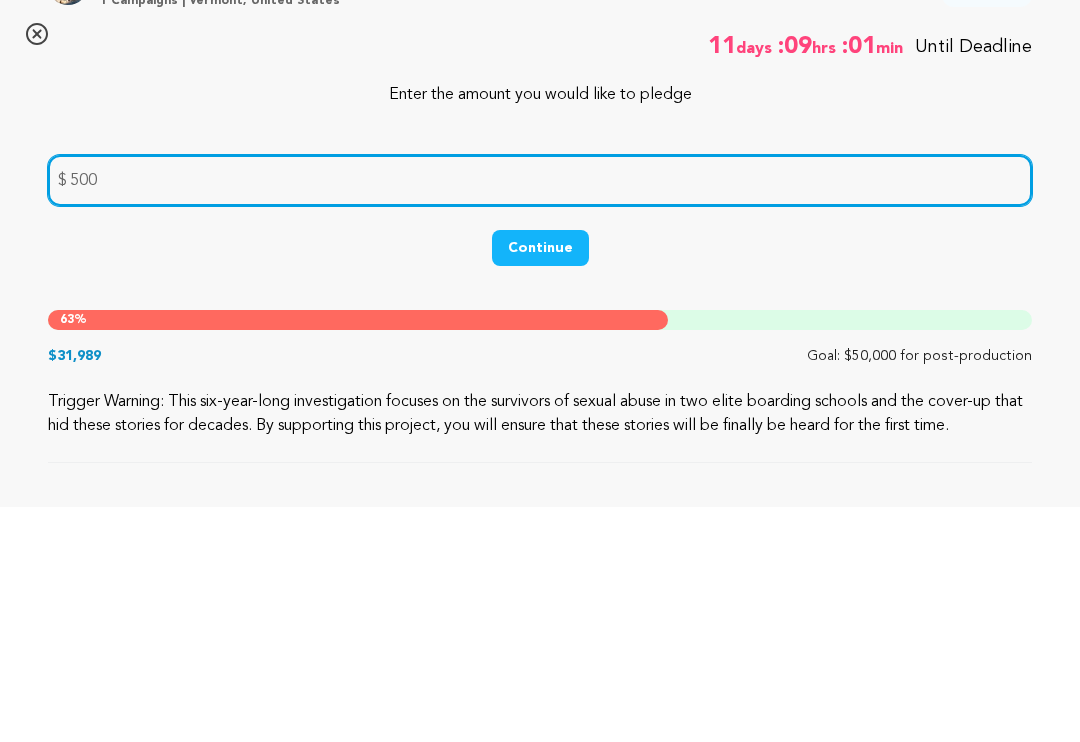 type on "500" 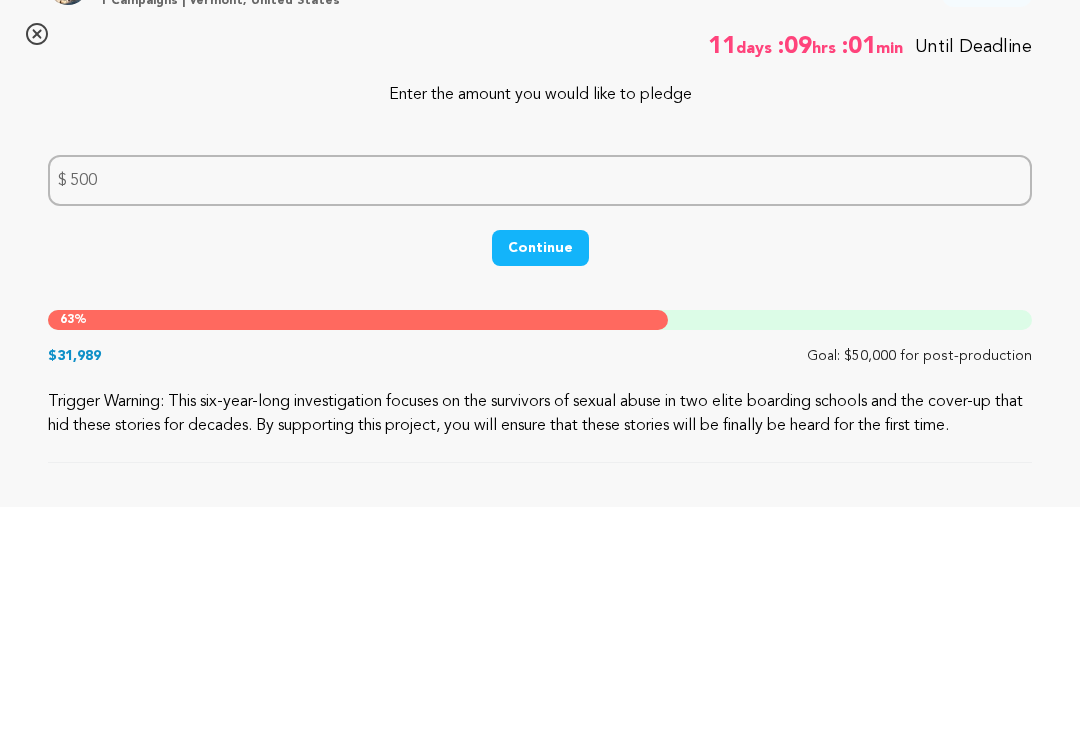 click on "Continue" at bounding box center [540, 483] 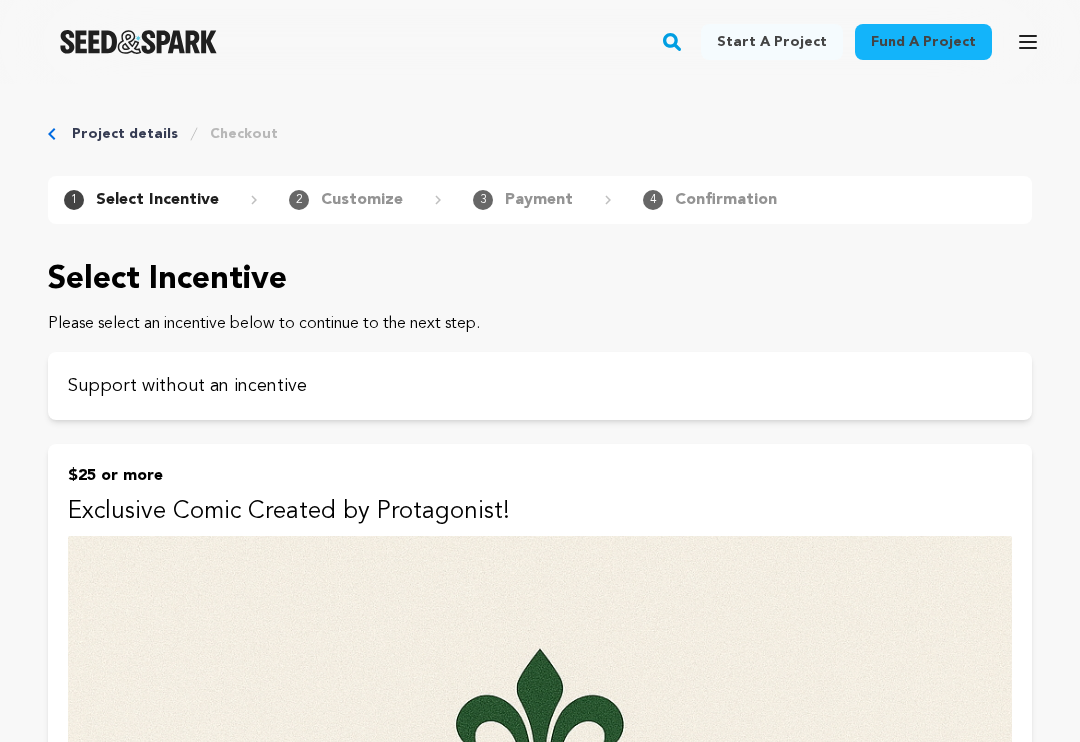 scroll, scrollTop: 0, scrollLeft: 0, axis: both 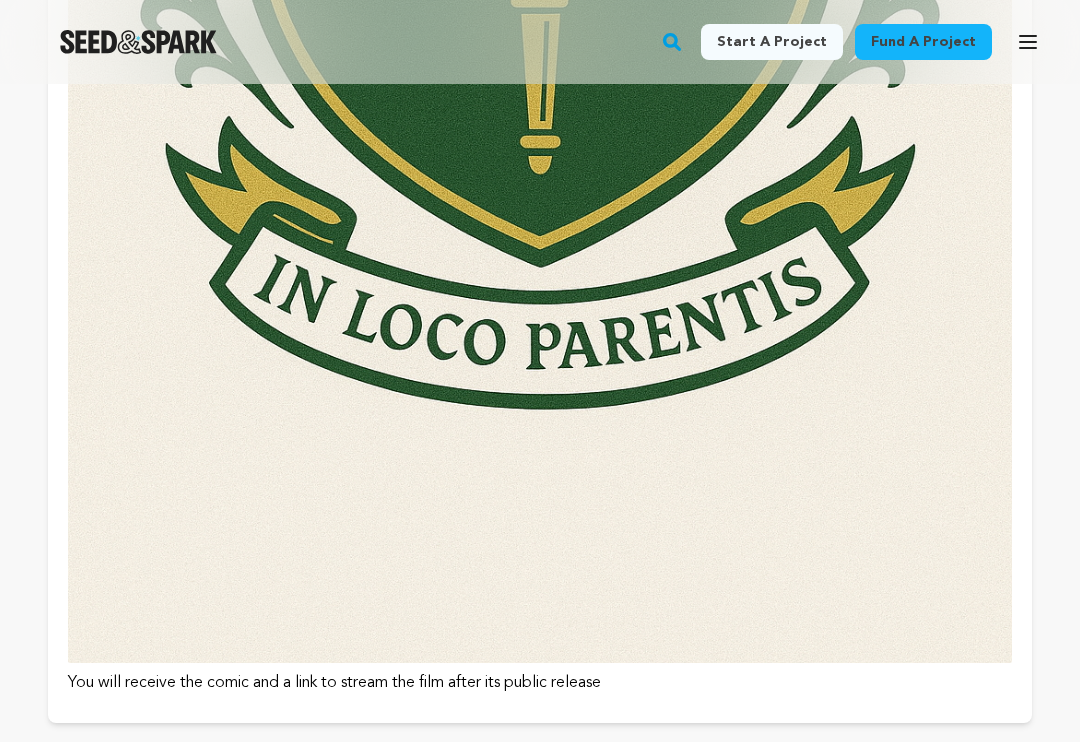 click at bounding box center [540, -45] 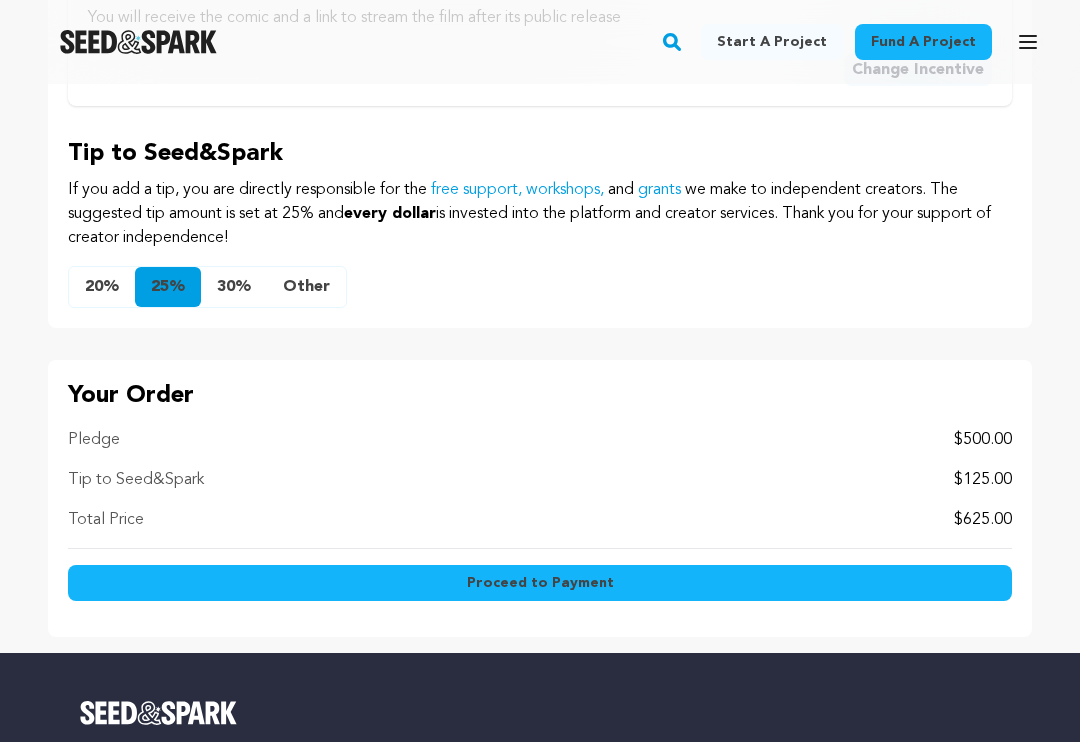 scroll, scrollTop: 2559, scrollLeft: 0, axis: vertical 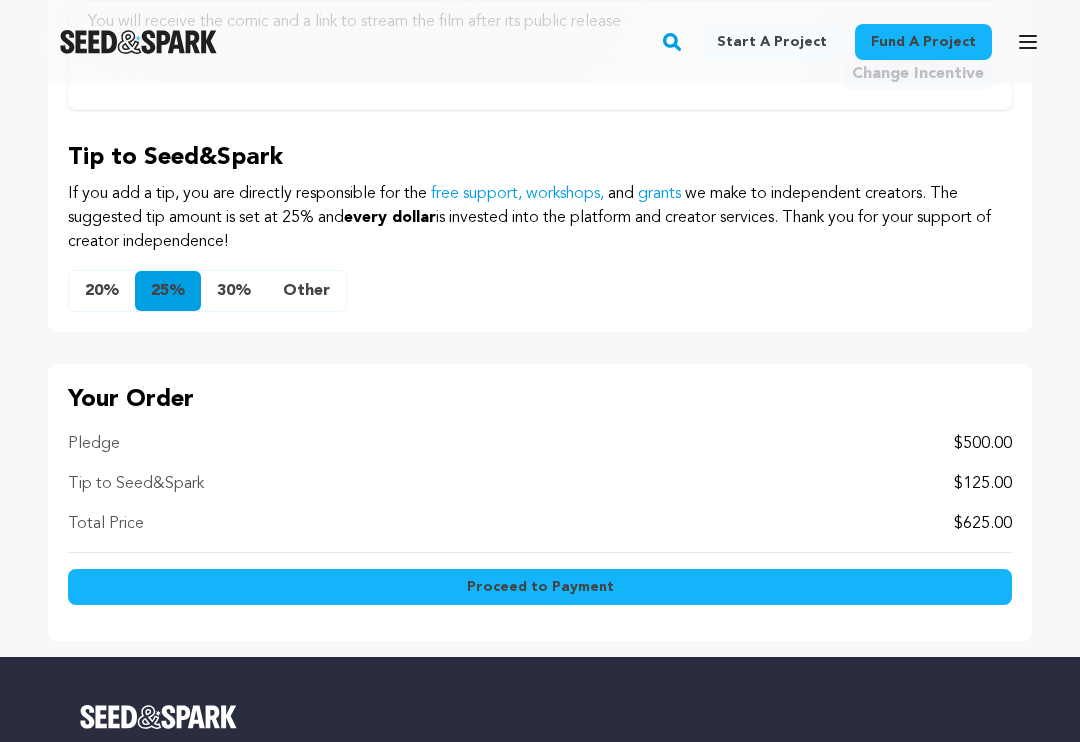 click on "20%" at bounding box center (102, 292) 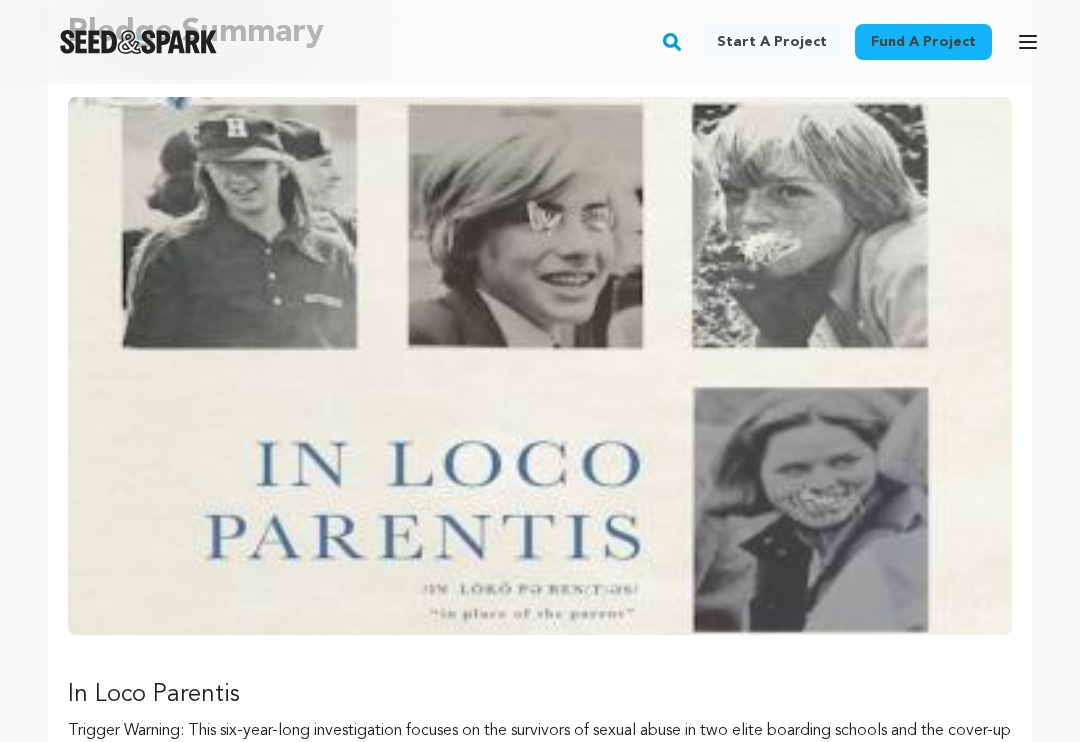 scroll, scrollTop: 0, scrollLeft: 0, axis: both 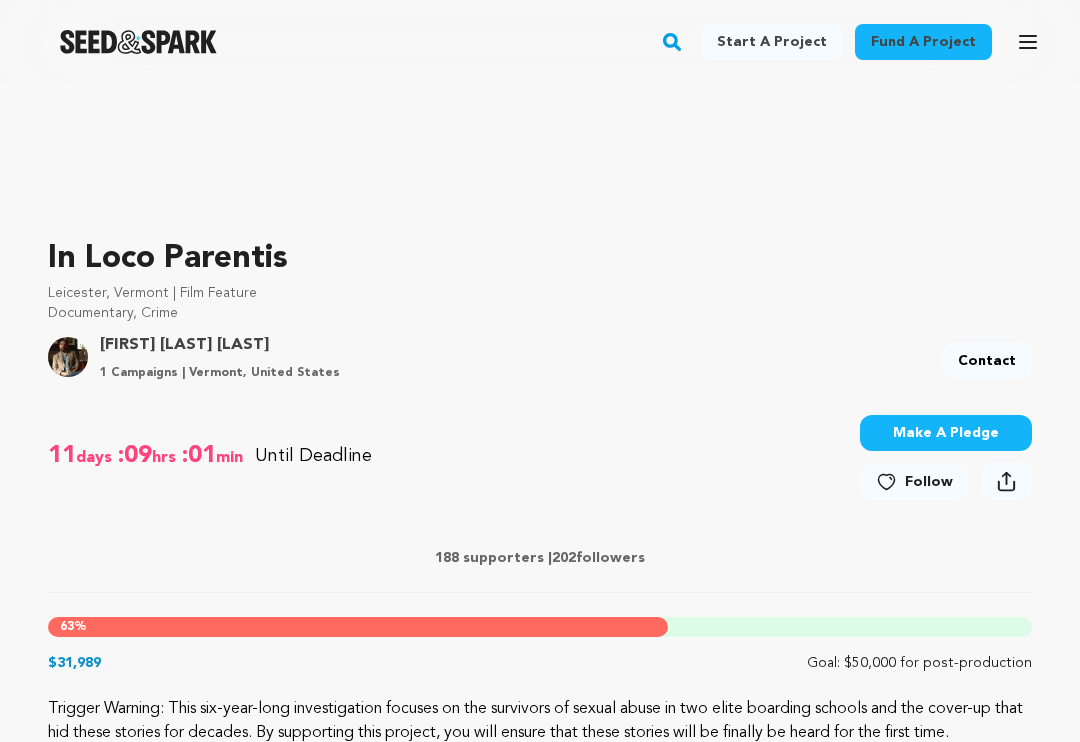 click on "Make A Pledge" at bounding box center [946, 433] 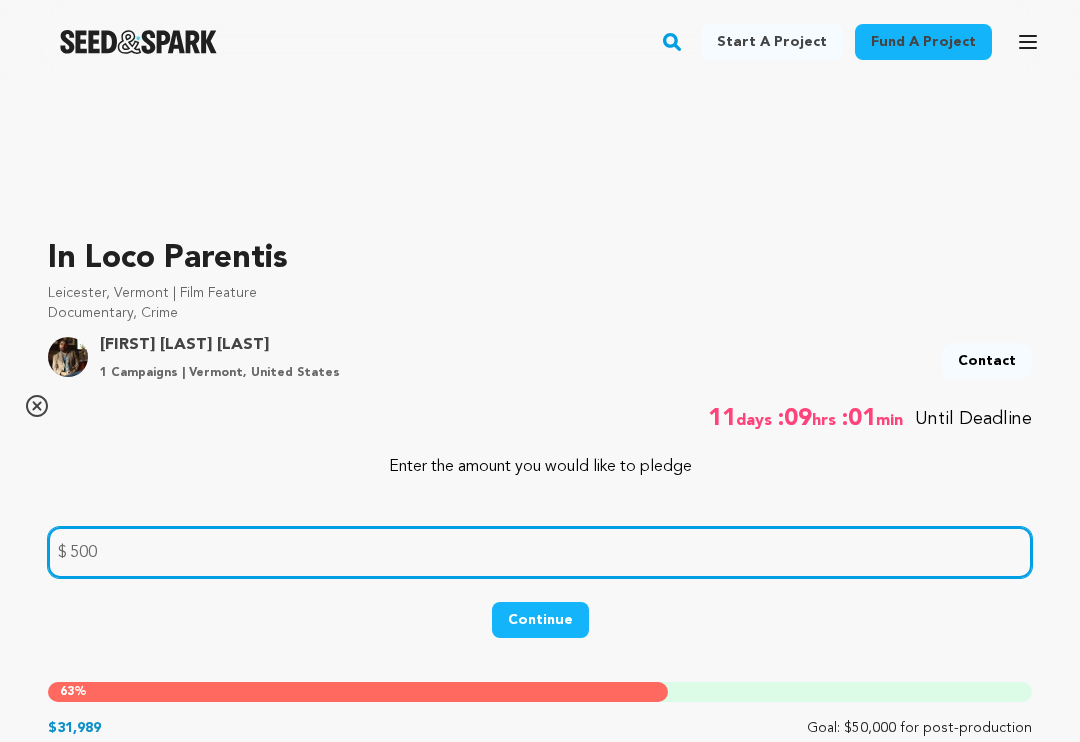 click on "500" at bounding box center (540, 552) 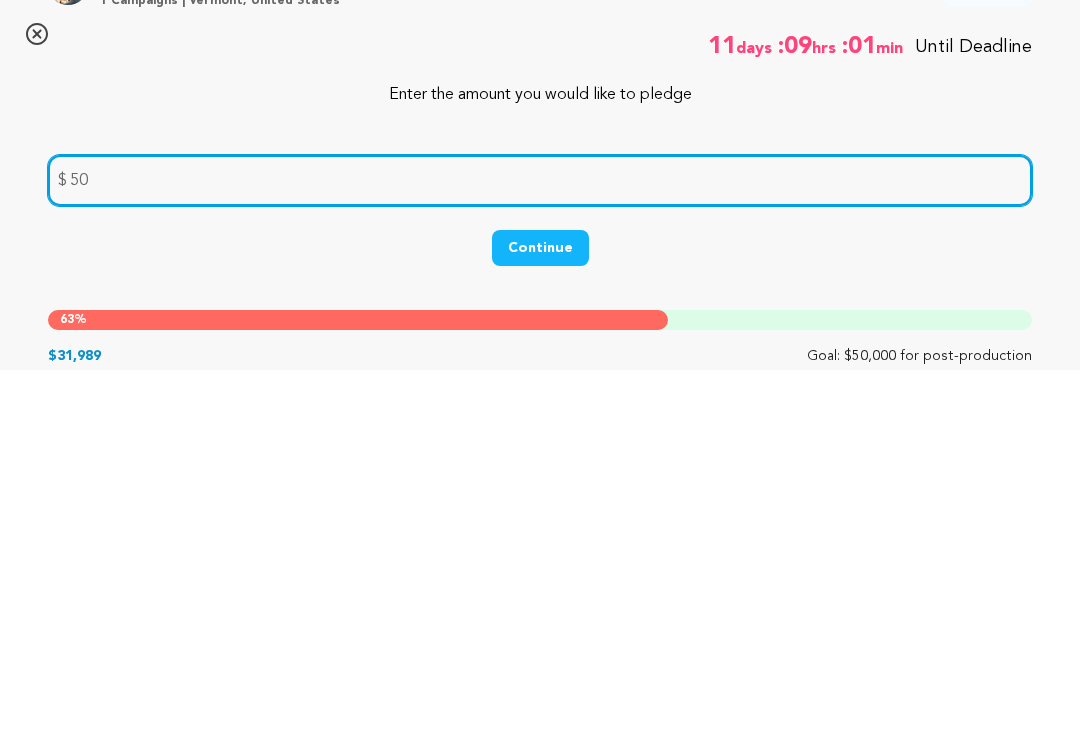 type on "5" 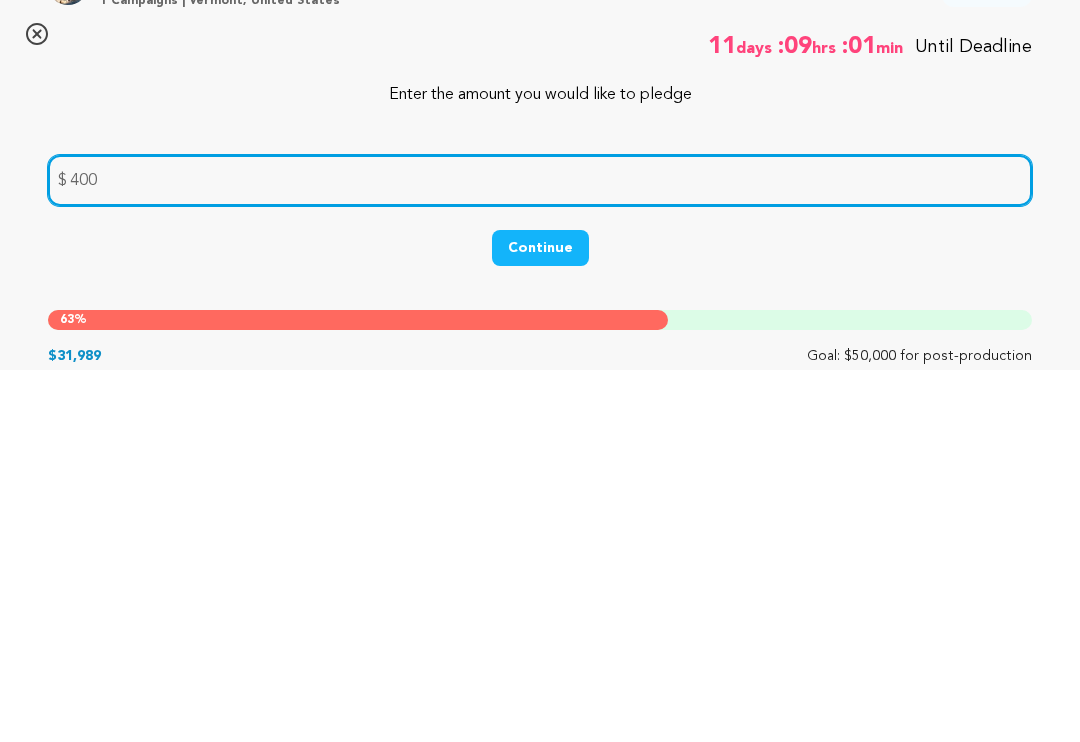 type on "400" 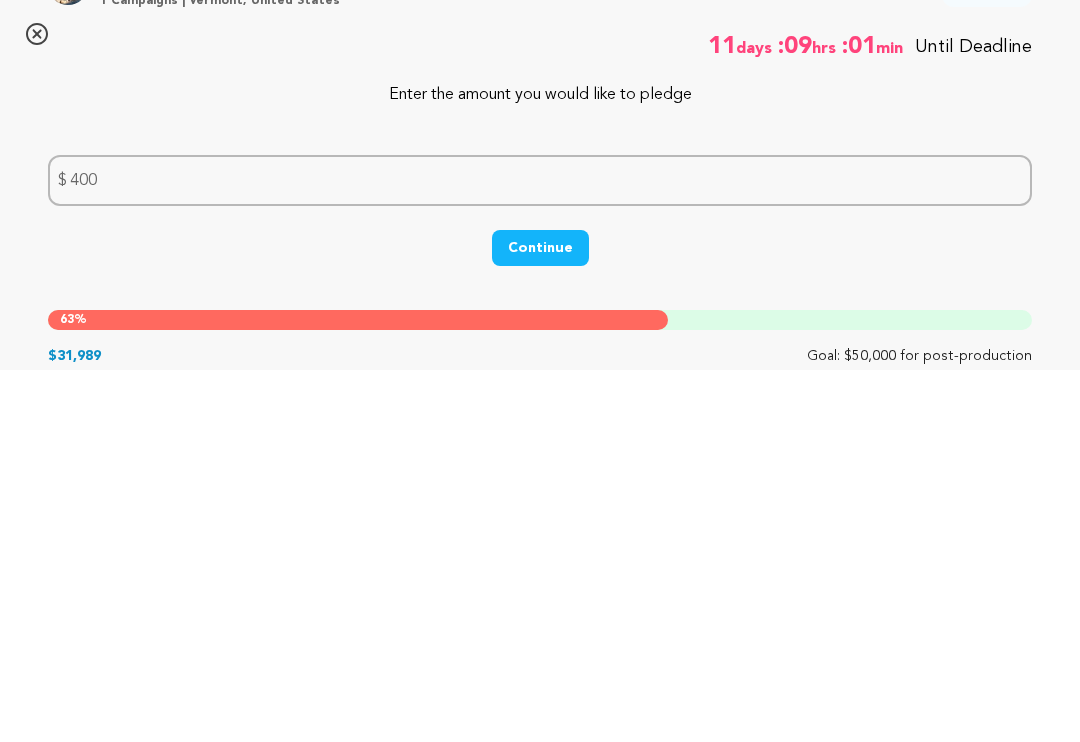 click on "Continue" at bounding box center [540, 620] 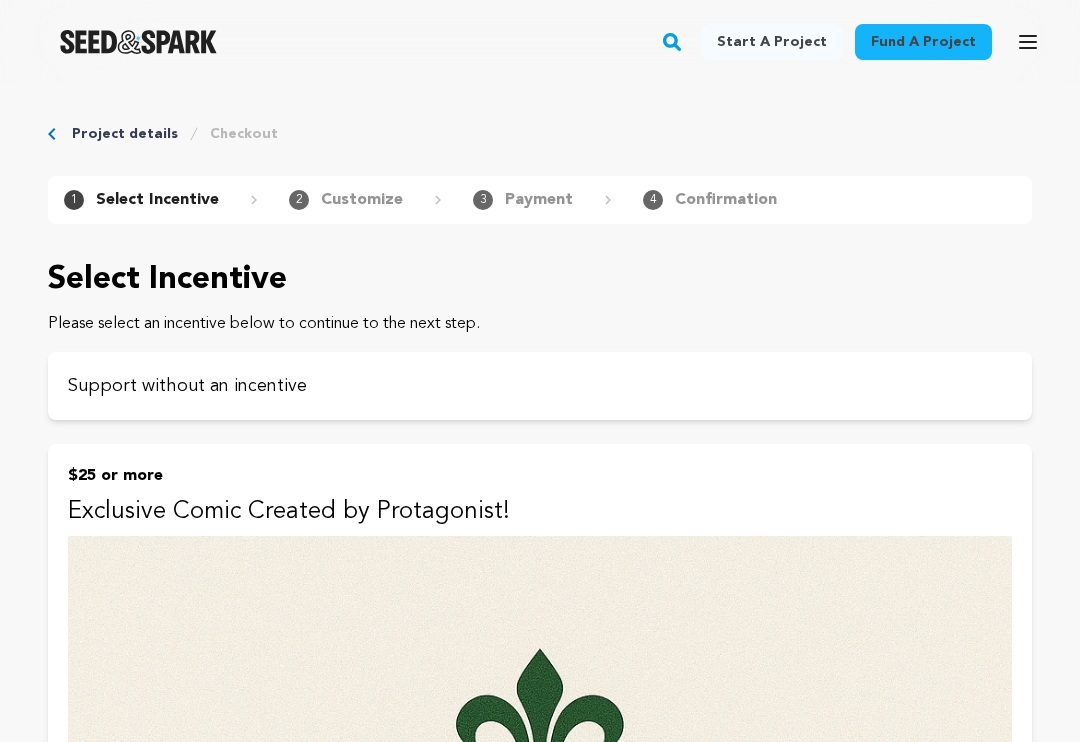 scroll, scrollTop: 0, scrollLeft: 0, axis: both 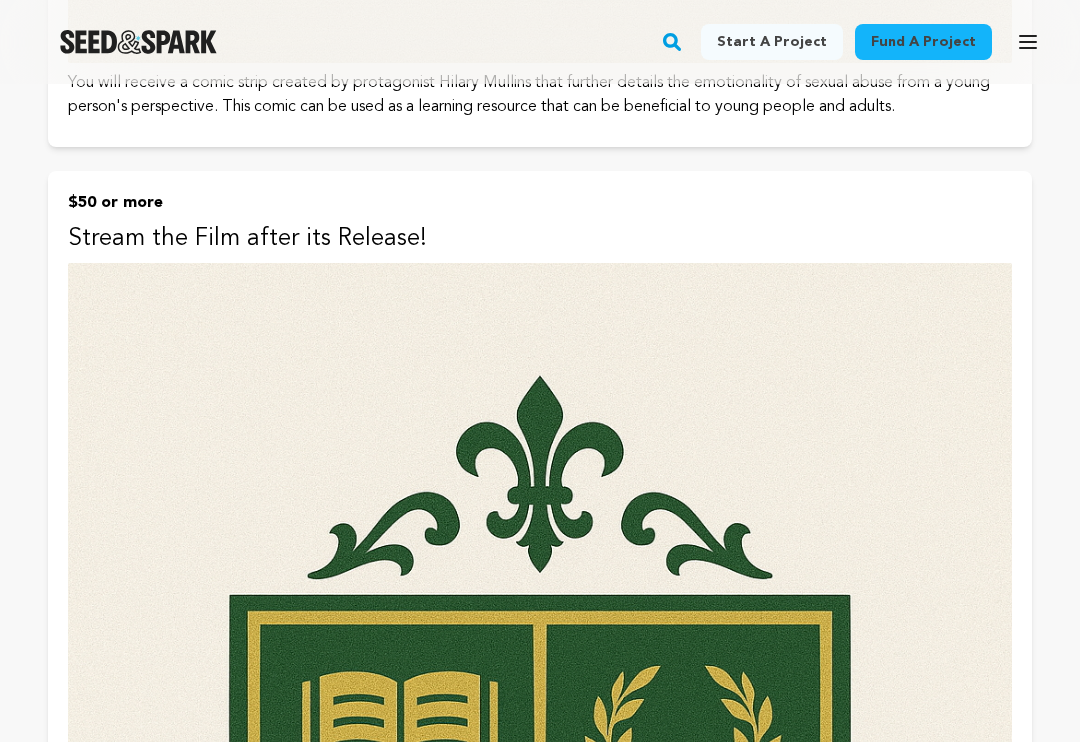 click at bounding box center [540, 971] 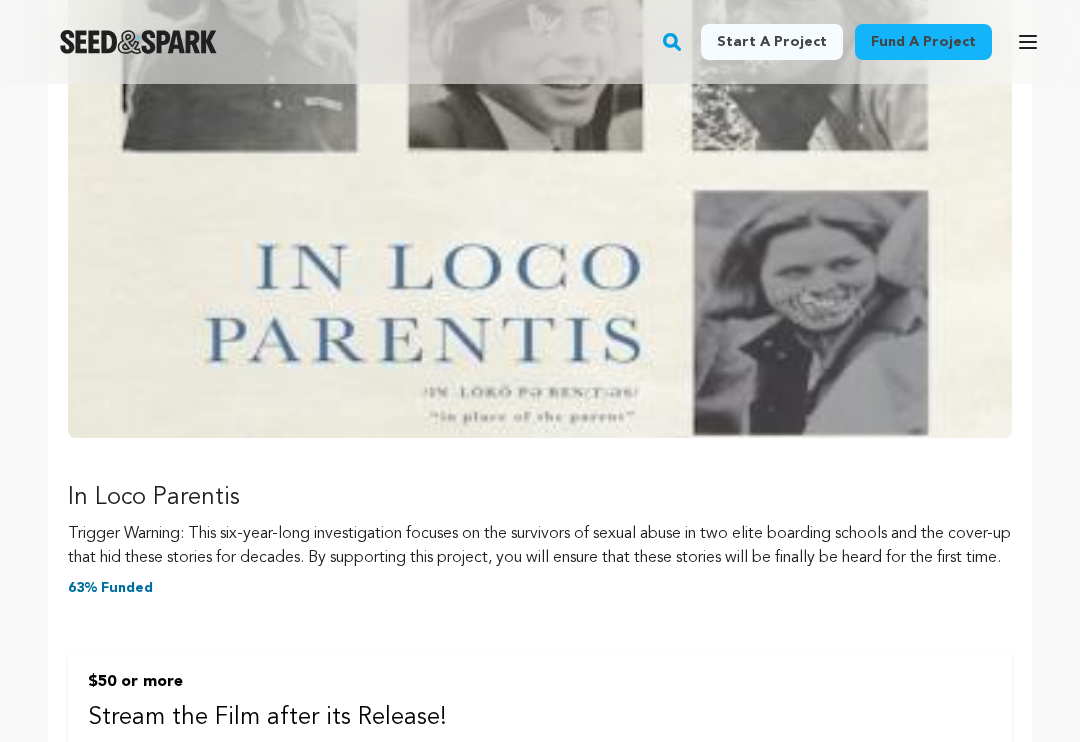 scroll, scrollTop: 0, scrollLeft: 0, axis: both 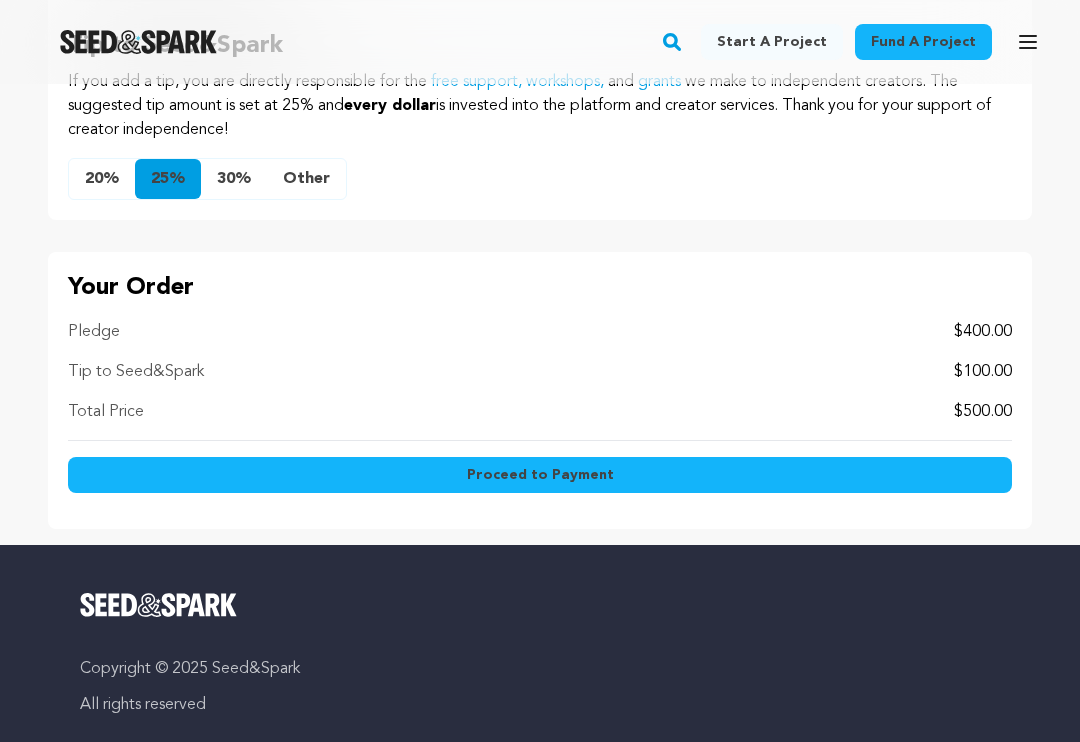click on "Proceed to Payment" at bounding box center (540, 476) 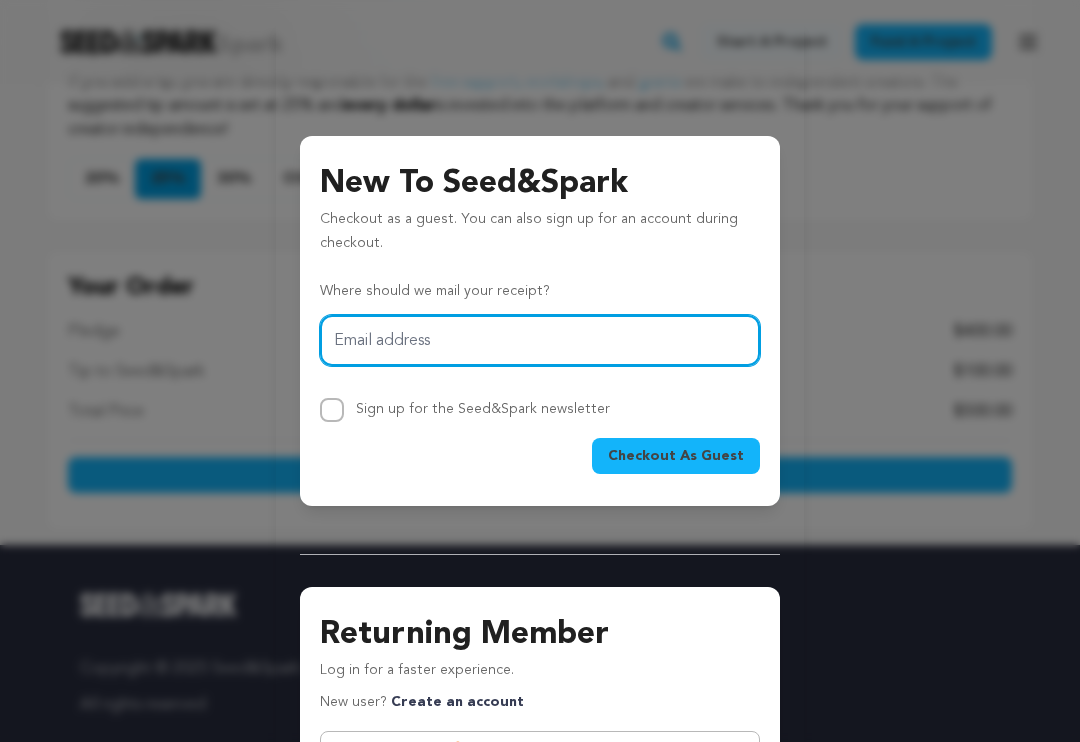 click on "Email address" at bounding box center (540, 340) 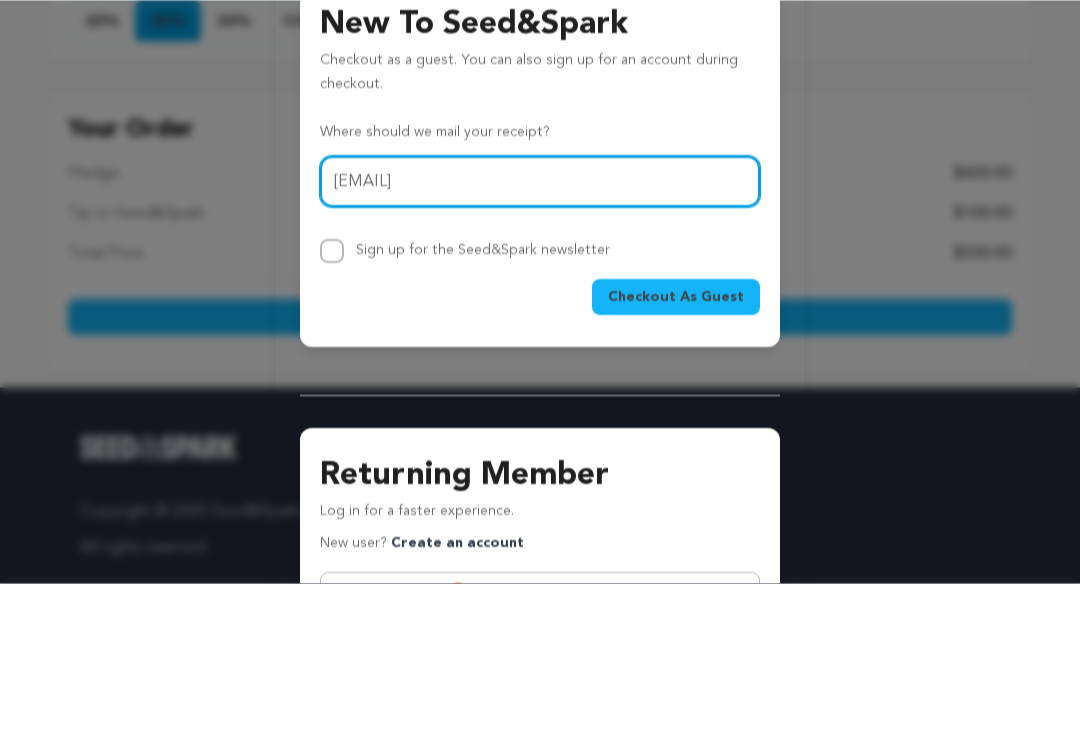 type on "[EMAIL]" 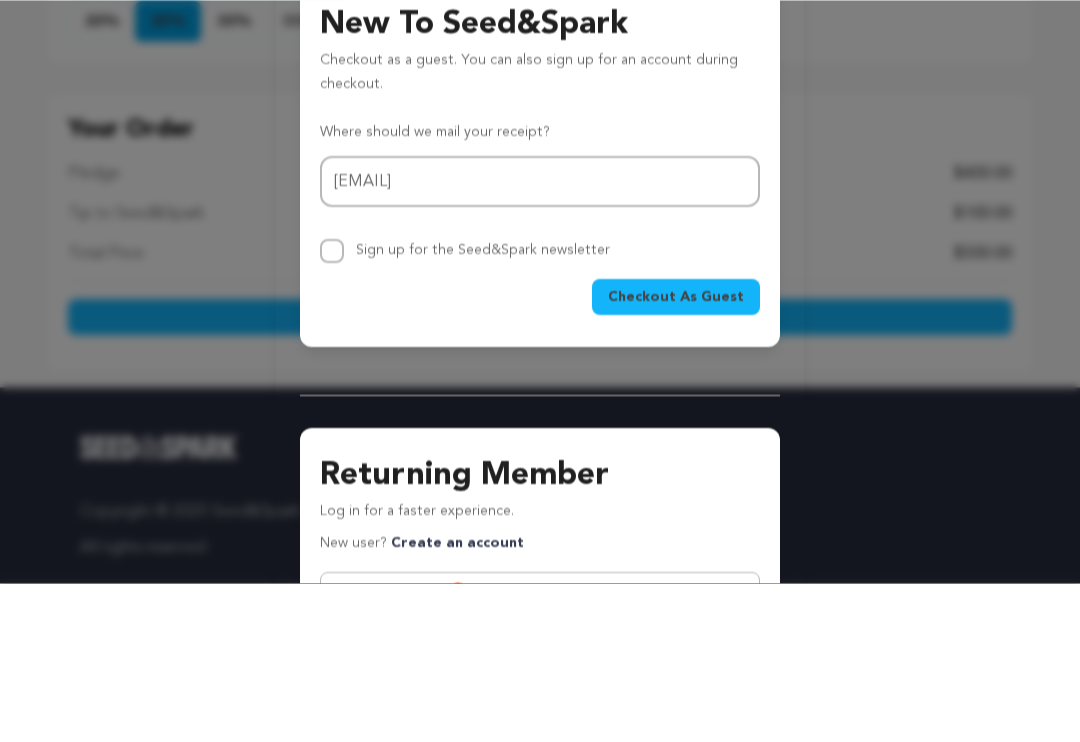 click on "Checkout As Guest" at bounding box center [676, 456] 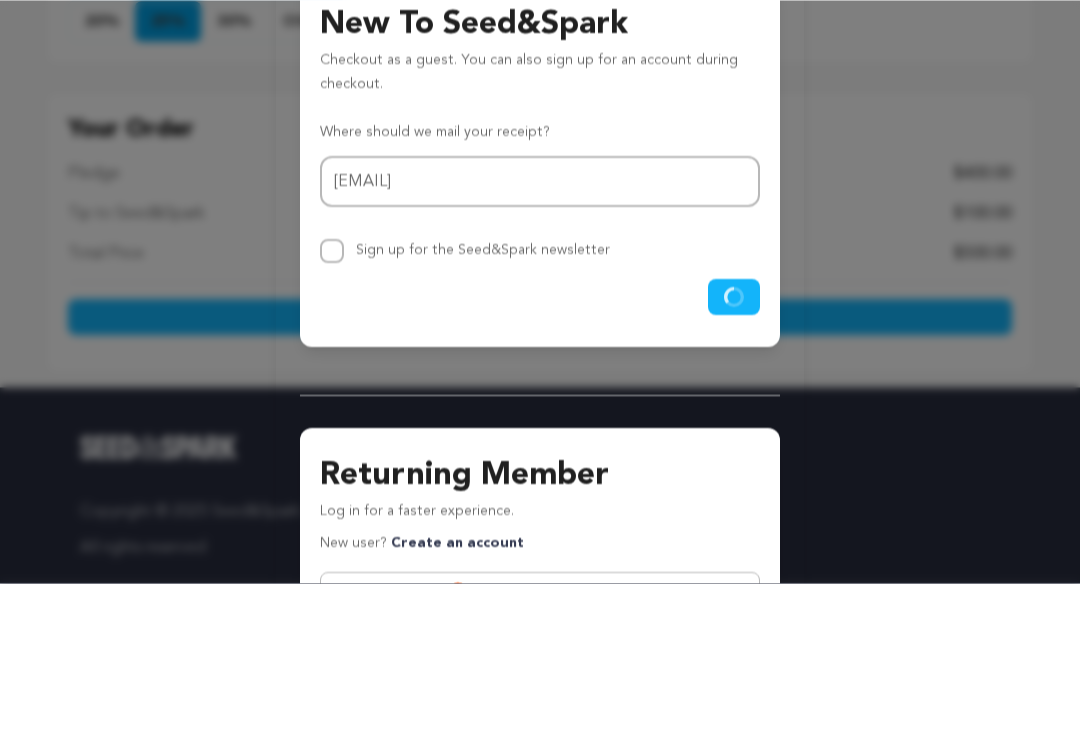 scroll, scrollTop: 2830, scrollLeft: 0, axis: vertical 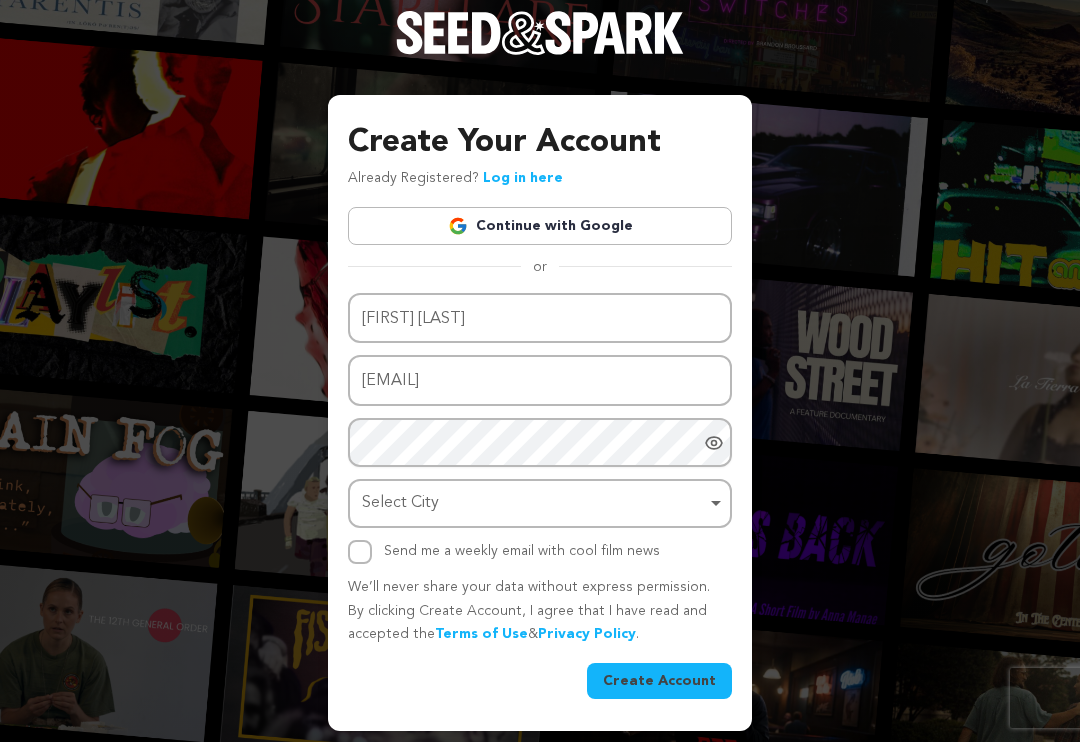 click on "Log in here" at bounding box center [523, 178] 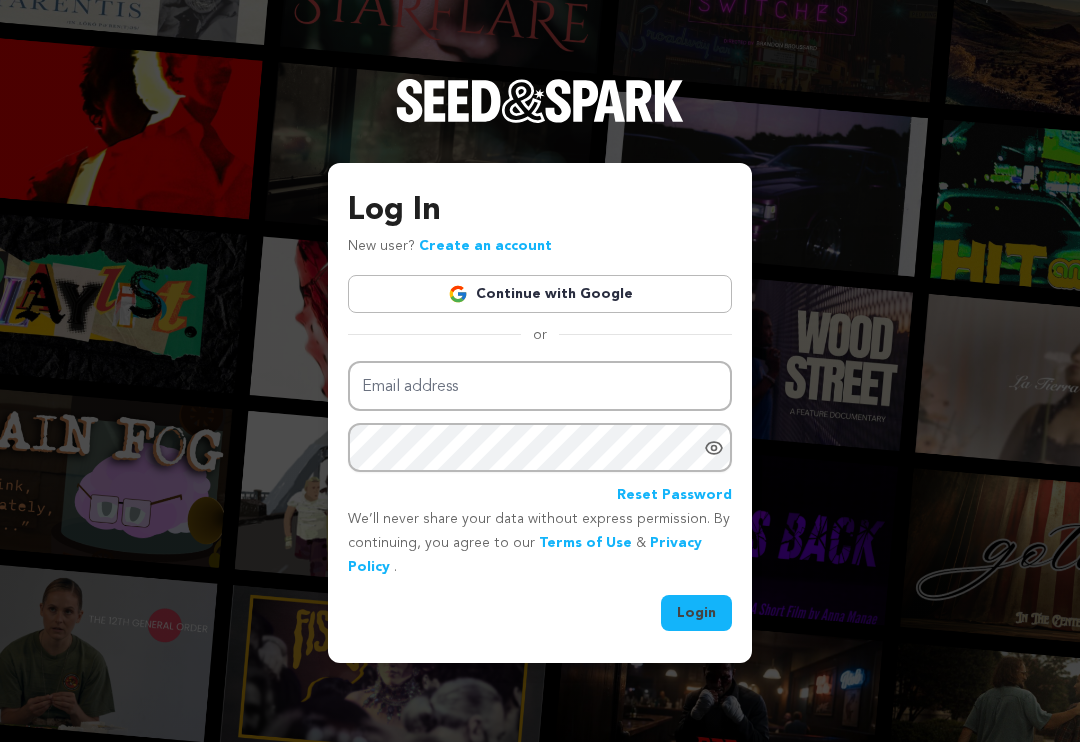 scroll, scrollTop: 0, scrollLeft: 0, axis: both 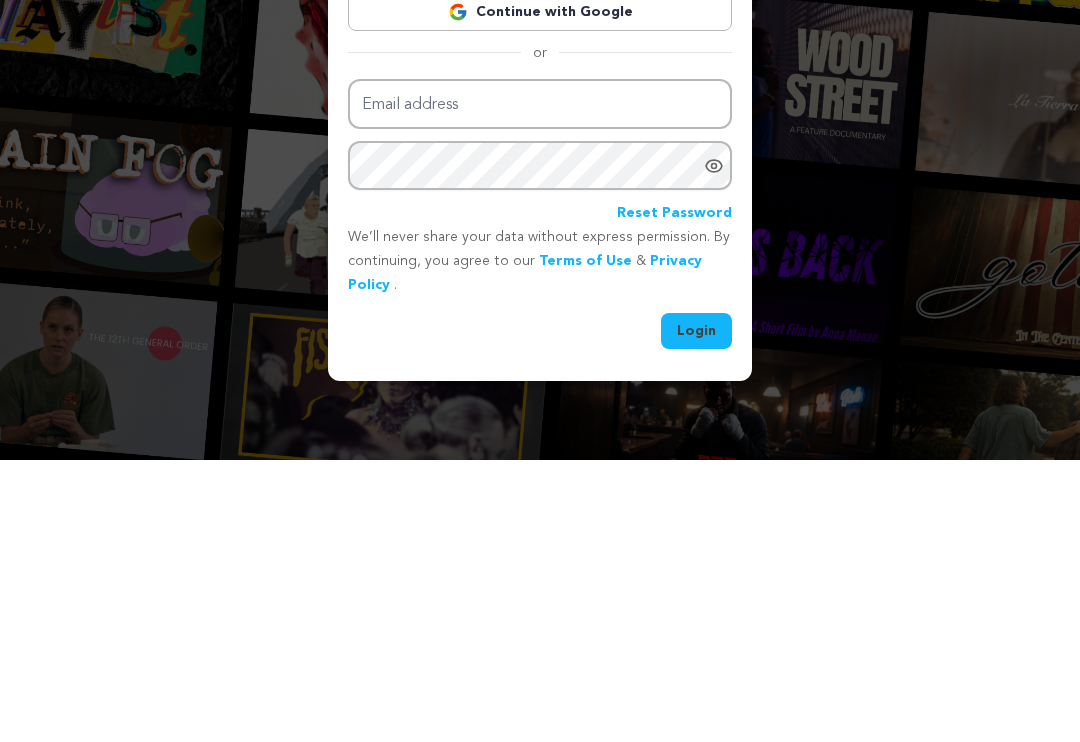 click on "Login" at bounding box center (696, 613) 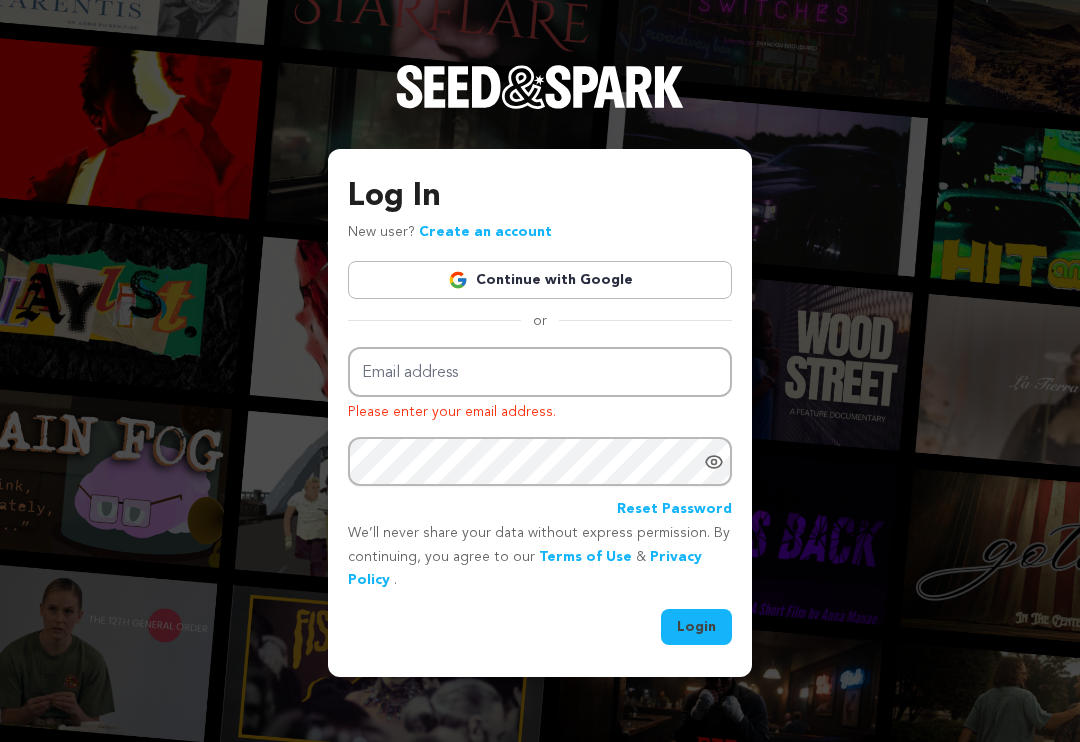 scroll, scrollTop: 0, scrollLeft: 0, axis: both 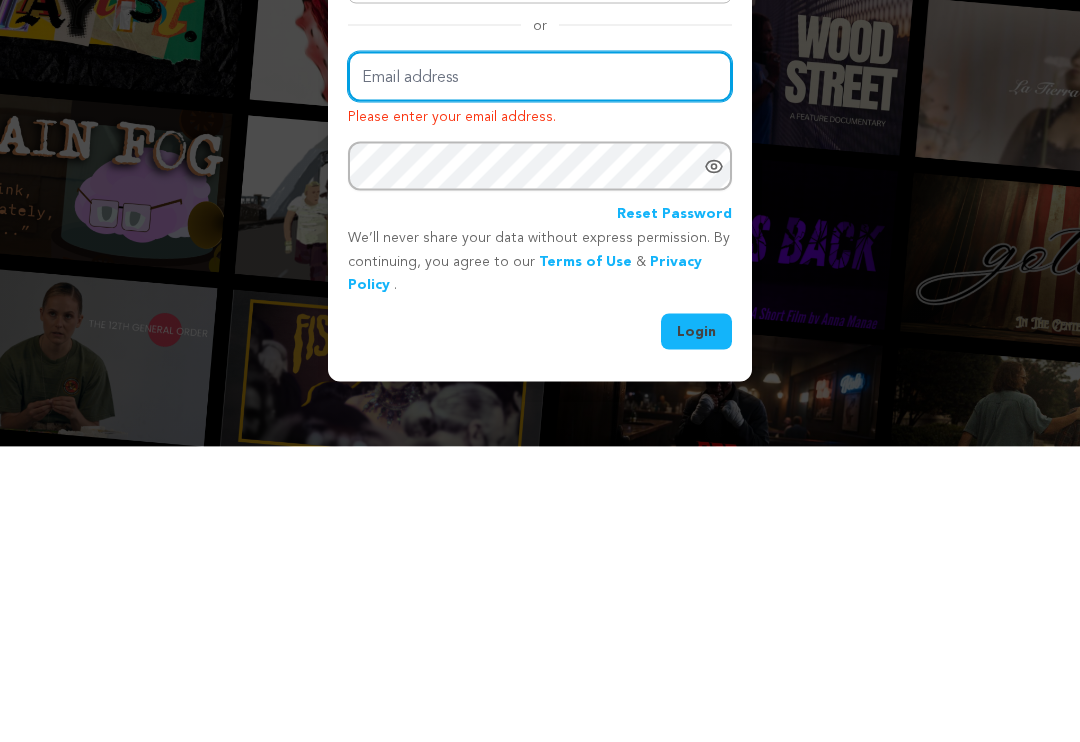 click on "Email address" at bounding box center (540, 372) 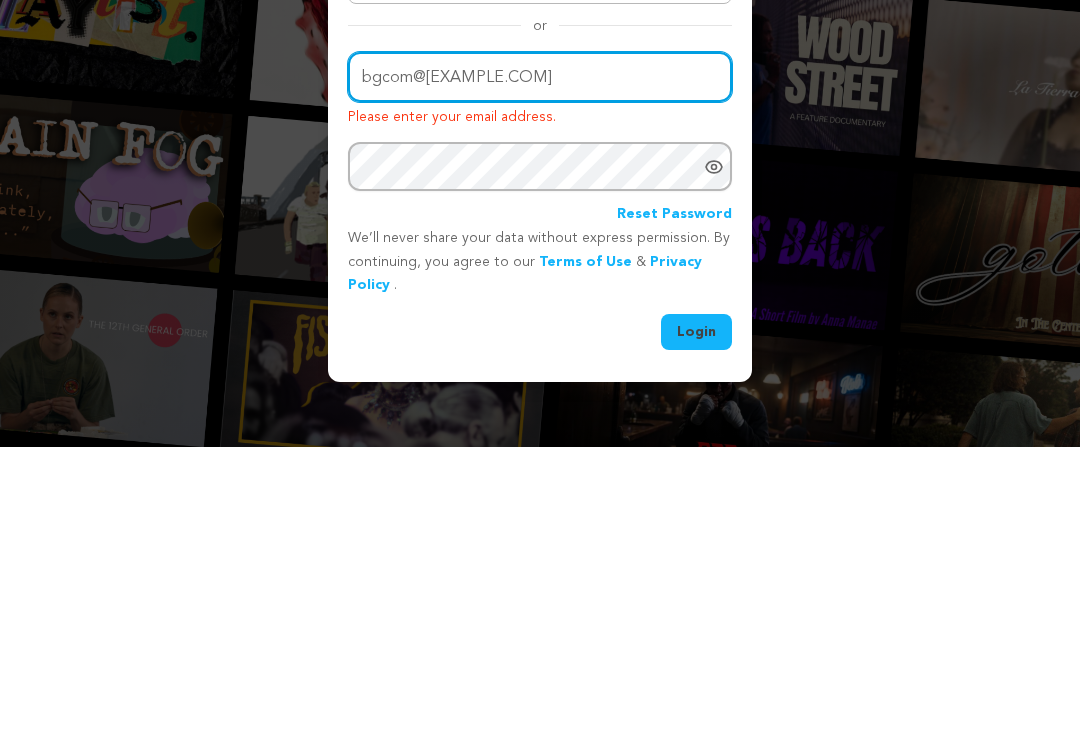 type on "bgcom@yahoo.com" 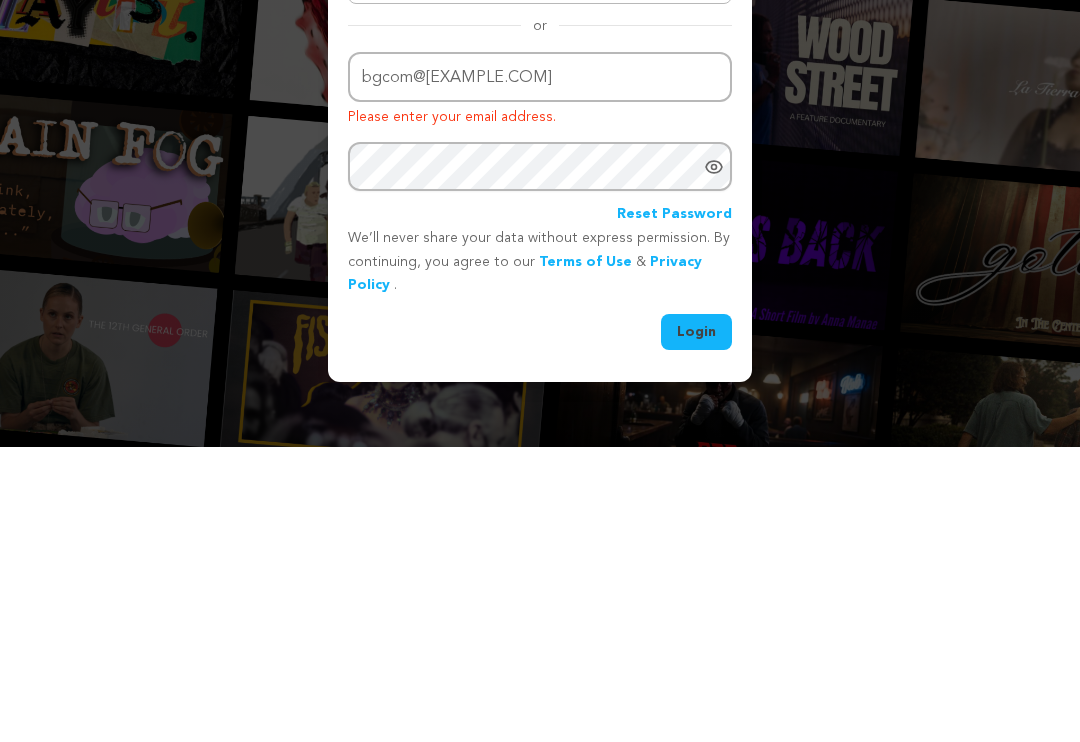click on "Login" at bounding box center (696, 627) 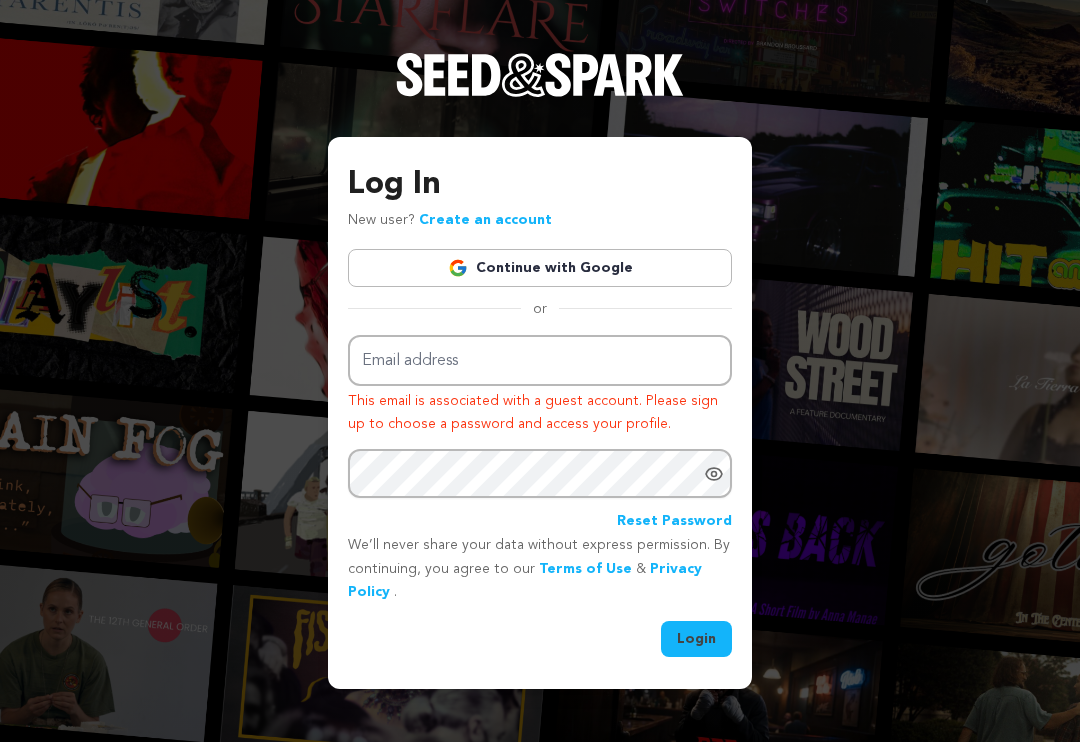 scroll, scrollTop: 0, scrollLeft: 0, axis: both 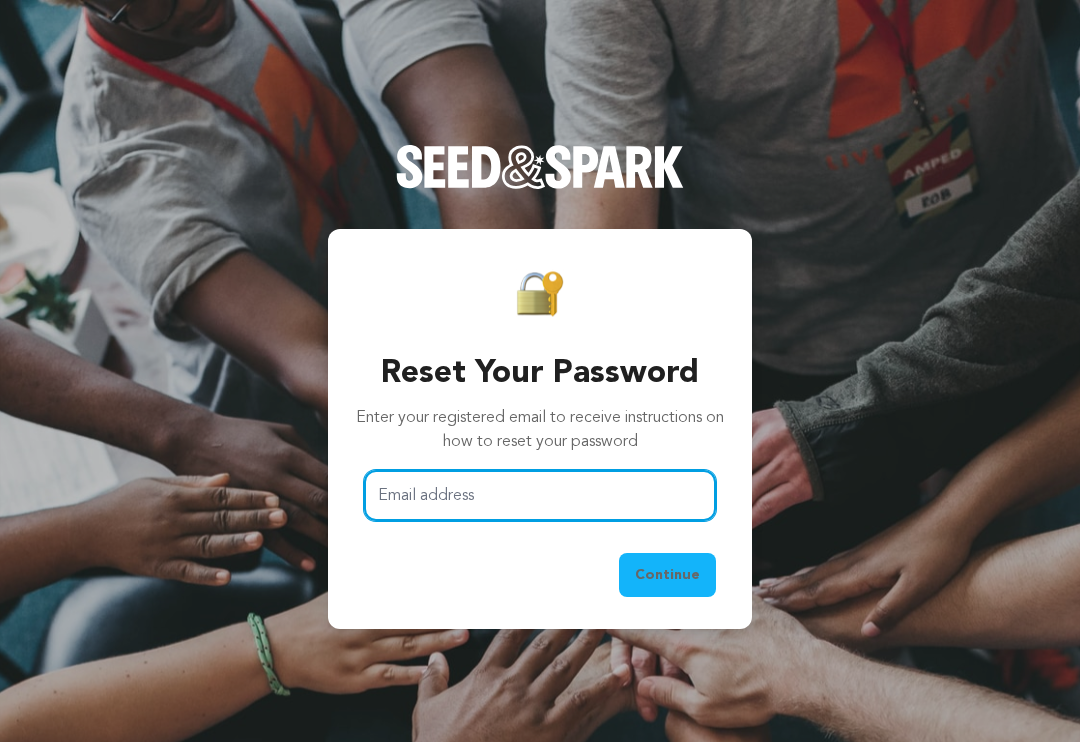 click on "Email address" at bounding box center [540, 495] 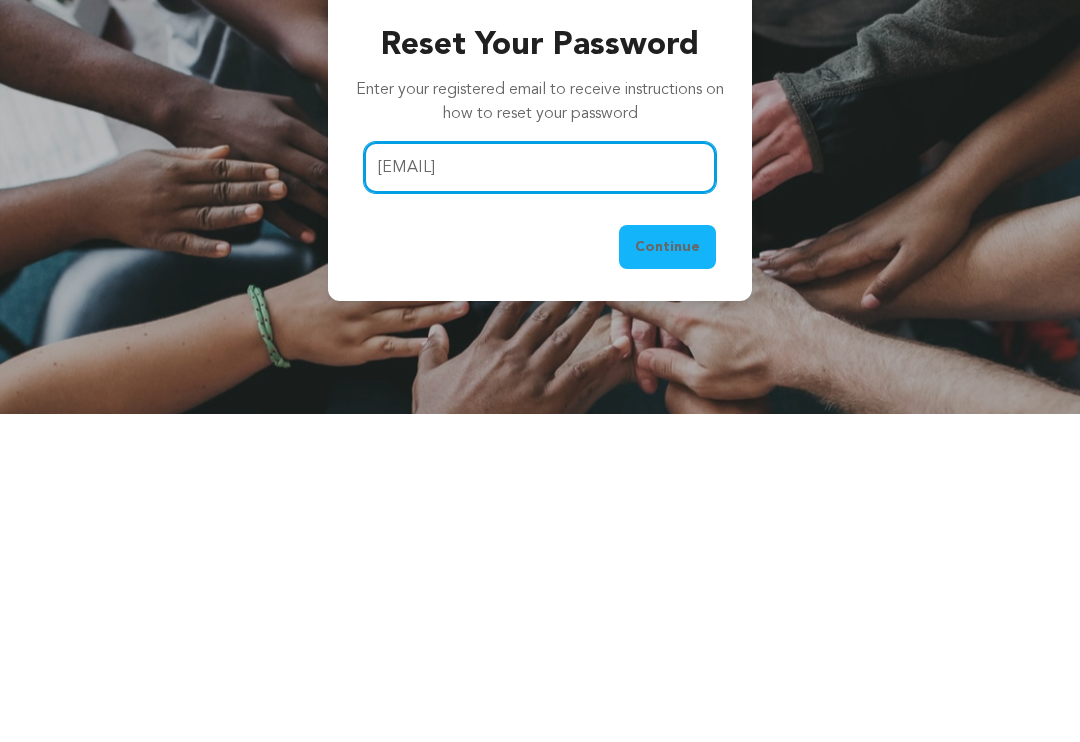 type on "[EMAIL]" 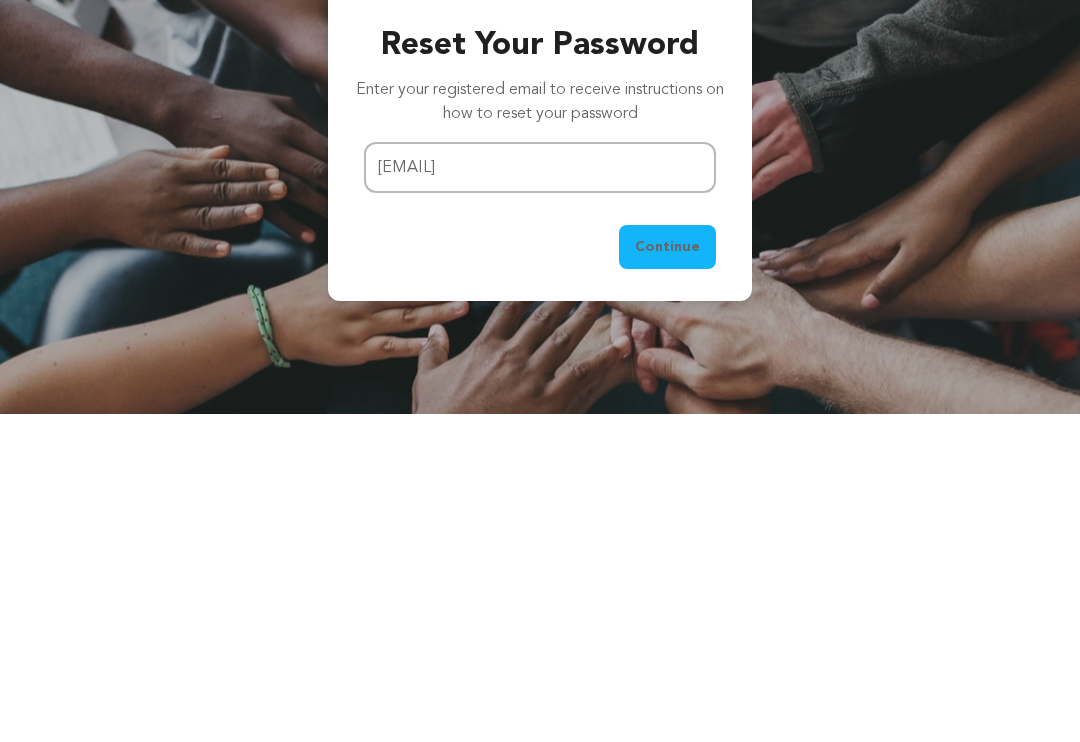 click on "Continue" at bounding box center (667, 575) 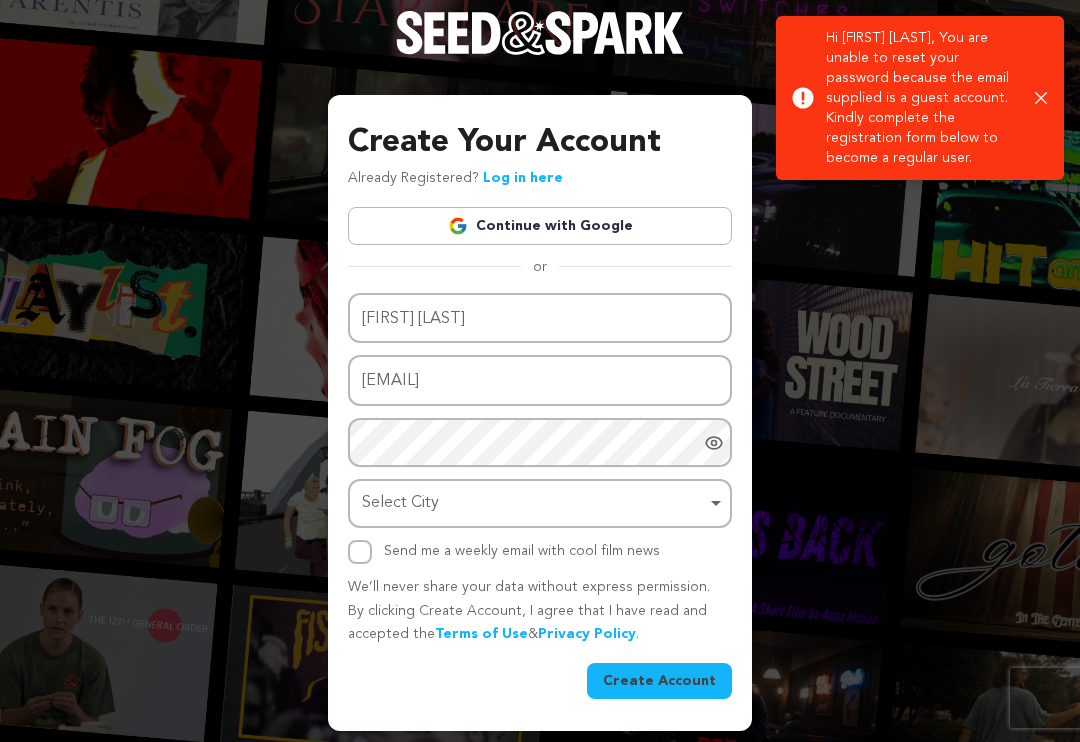 scroll, scrollTop: 0, scrollLeft: 0, axis: both 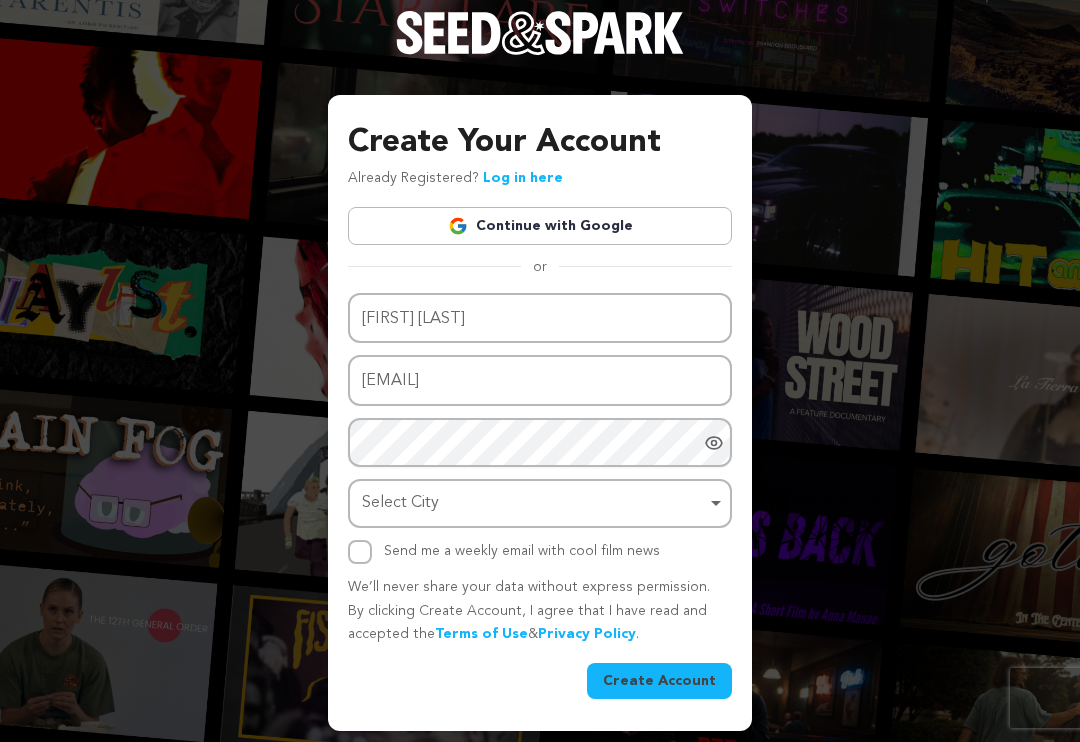 click on "Create Account" at bounding box center [659, 681] 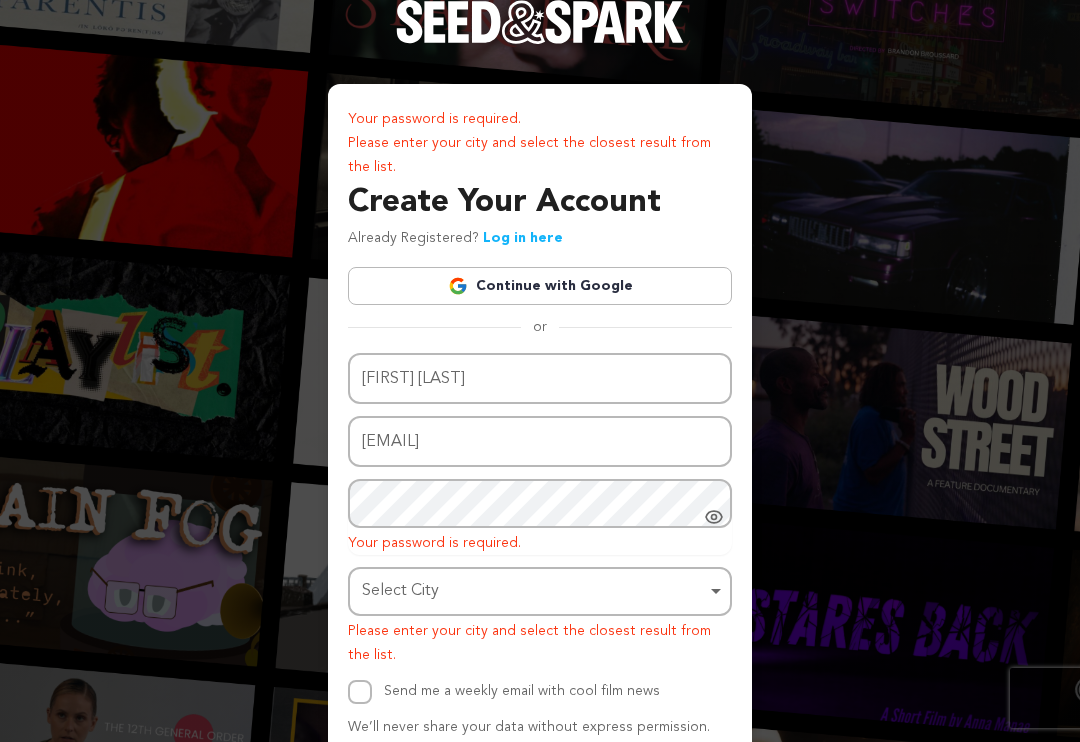 scroll, scrollTop: 0, scrollLeft: 0, axis: both 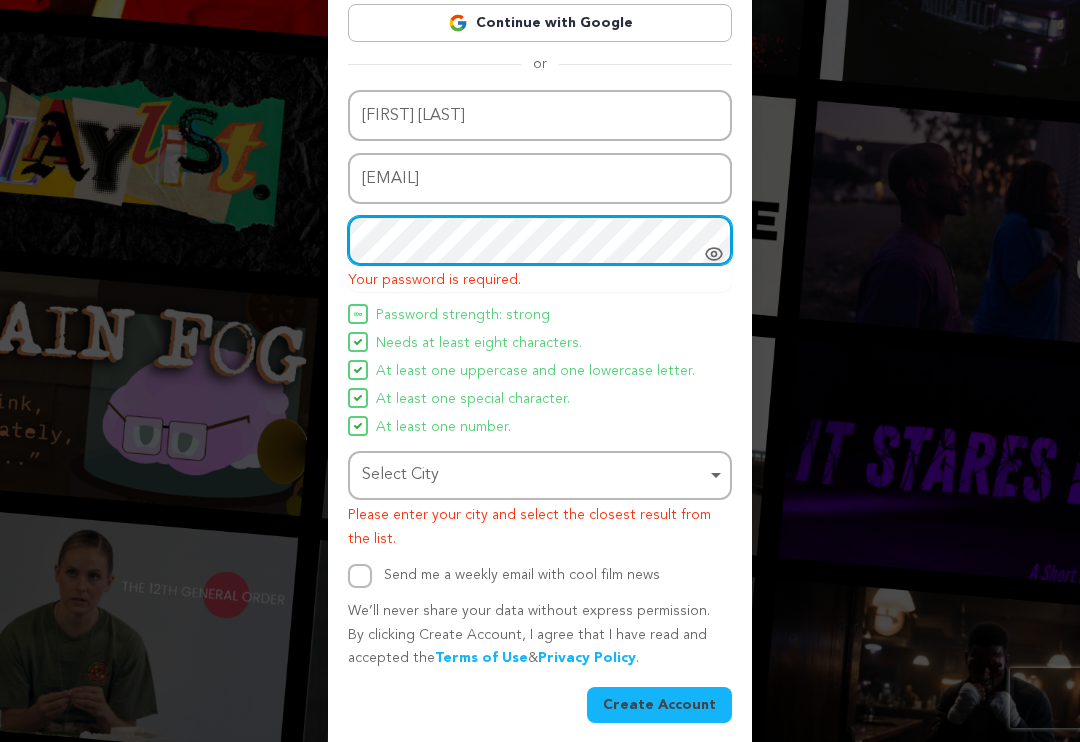click on "Select City Remove item" at bounding box center (540, 475) 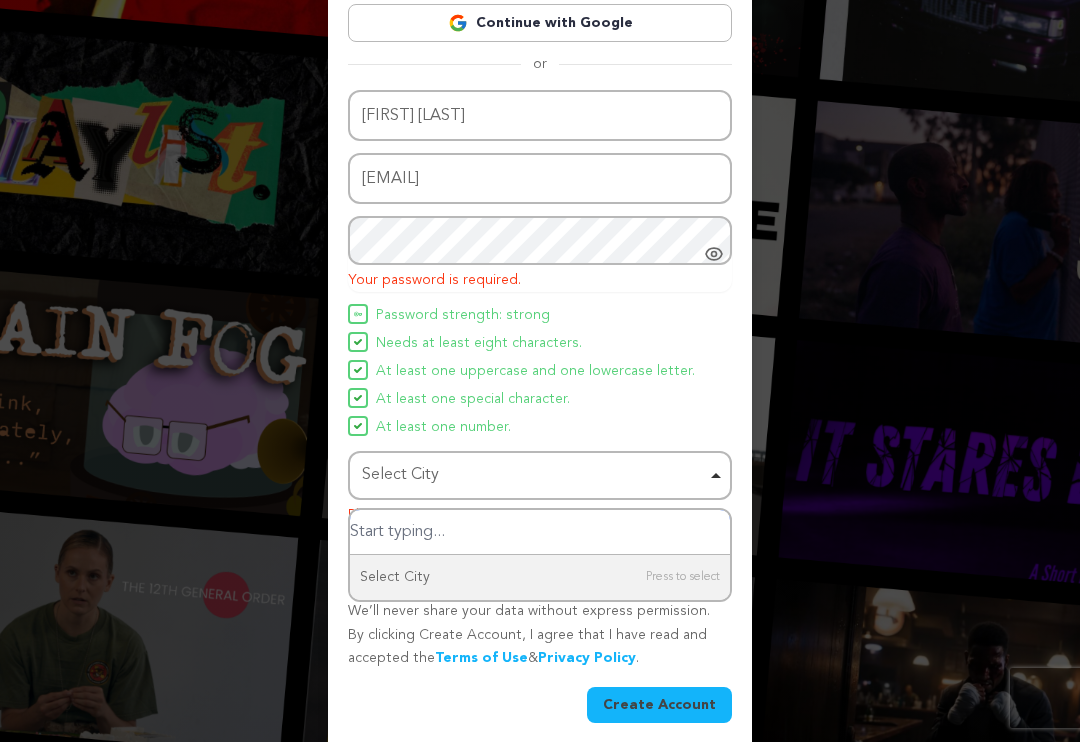 click at bounding box center (540, 532) 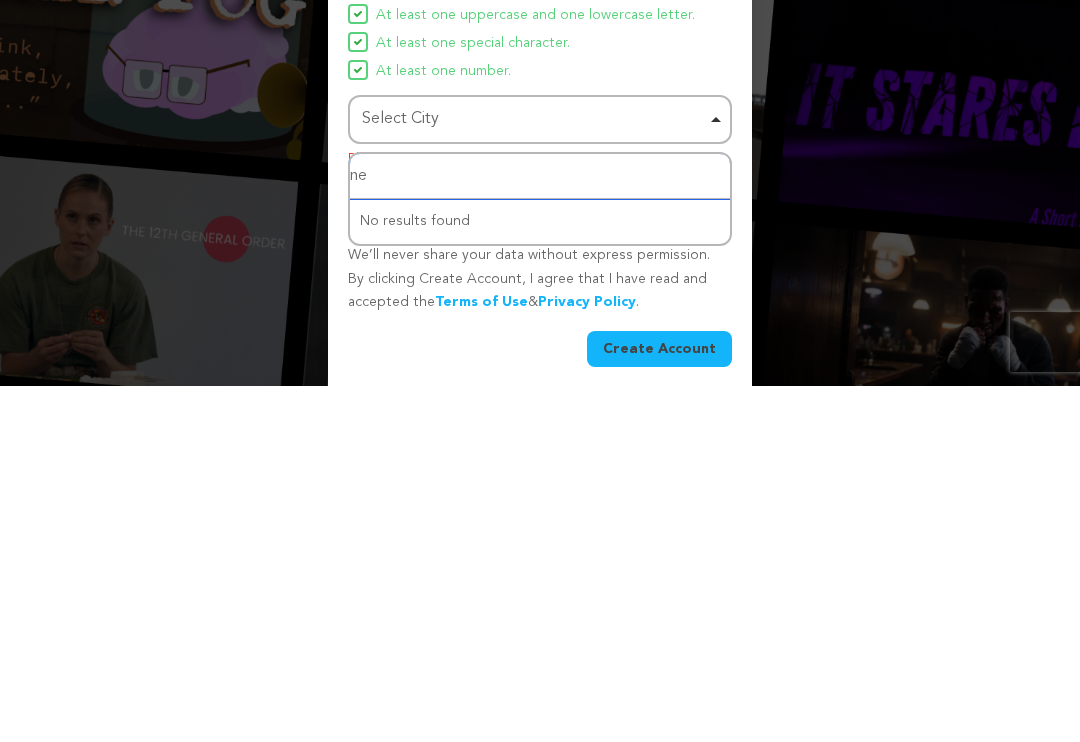 type on "new" 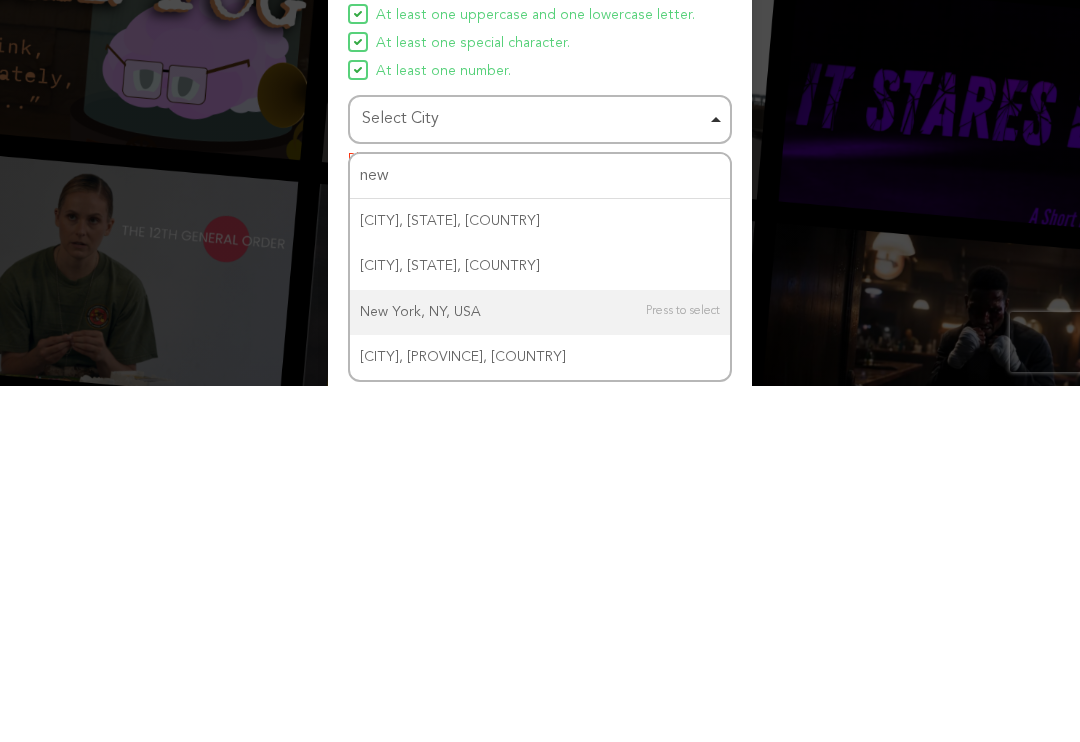 type 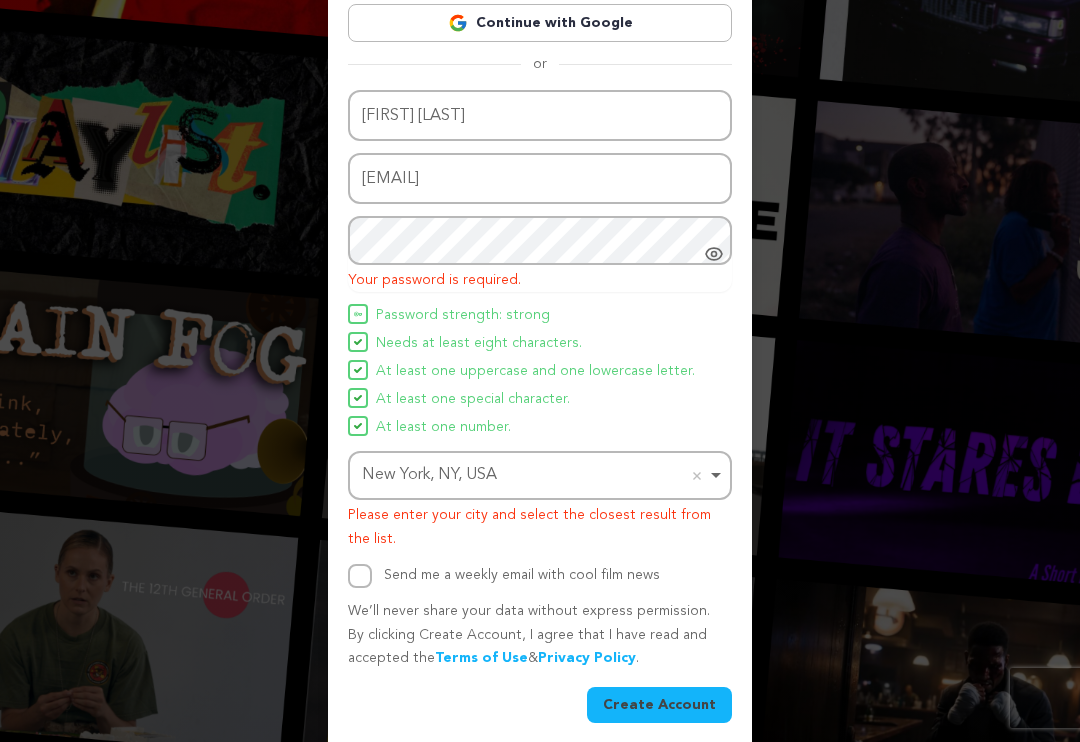 click on "Create Account" at bounding box center (659, 705) 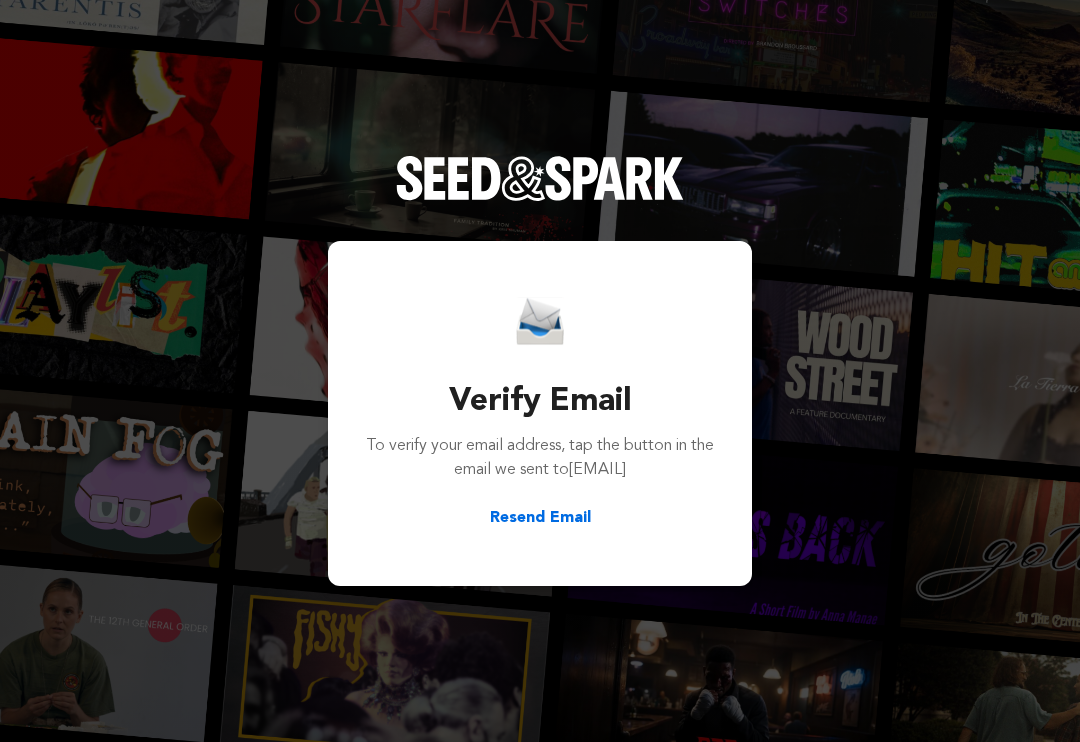scroll, scrollTop: 0, scrollLeft: 0, axis: both 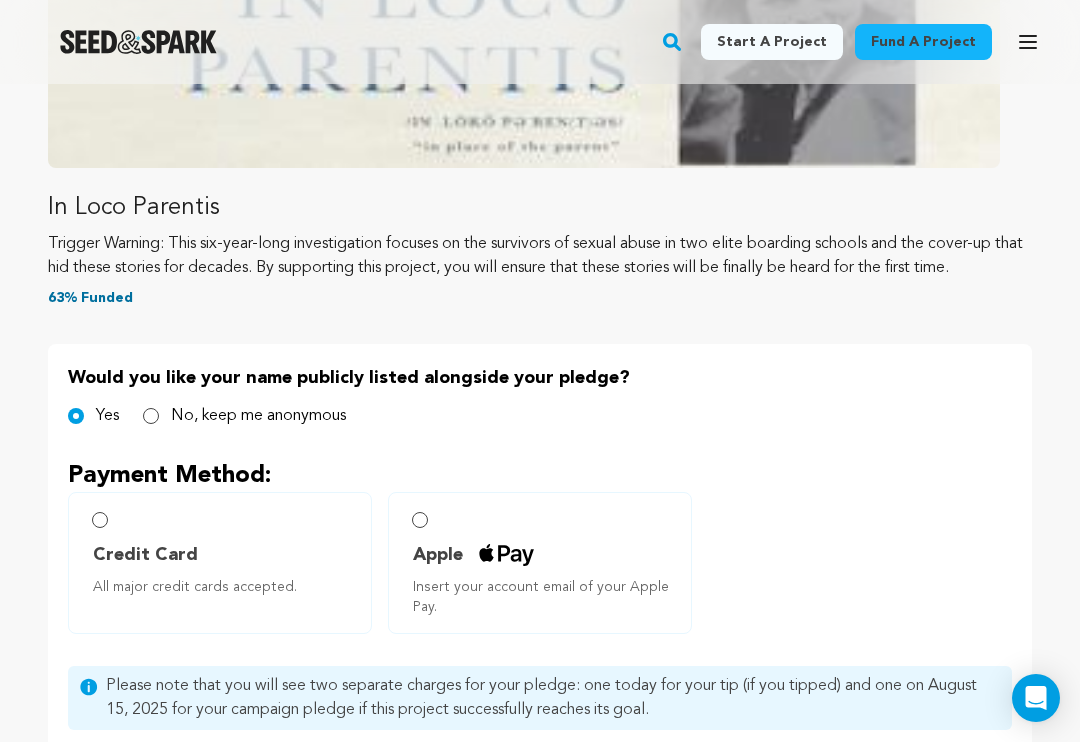 click on "Credit Card
All major credit cards accepted." at bounding box center [220, 563] 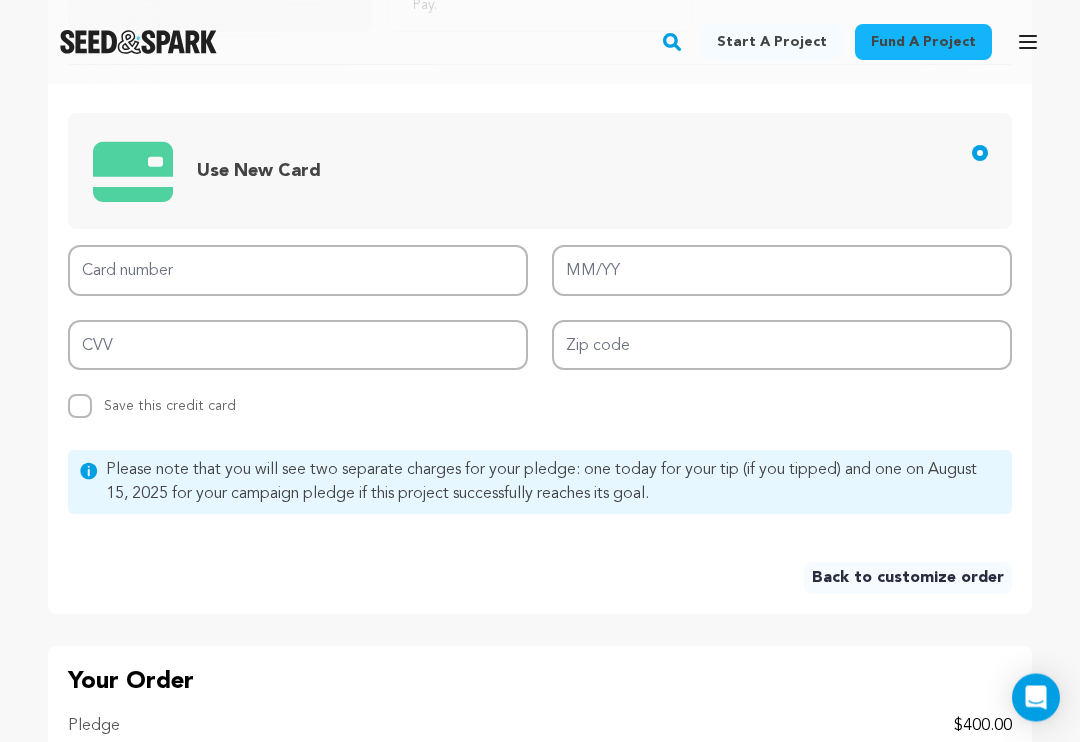 scroll, scrollTop: 1244, scrollLeft: 0, axis: vertical 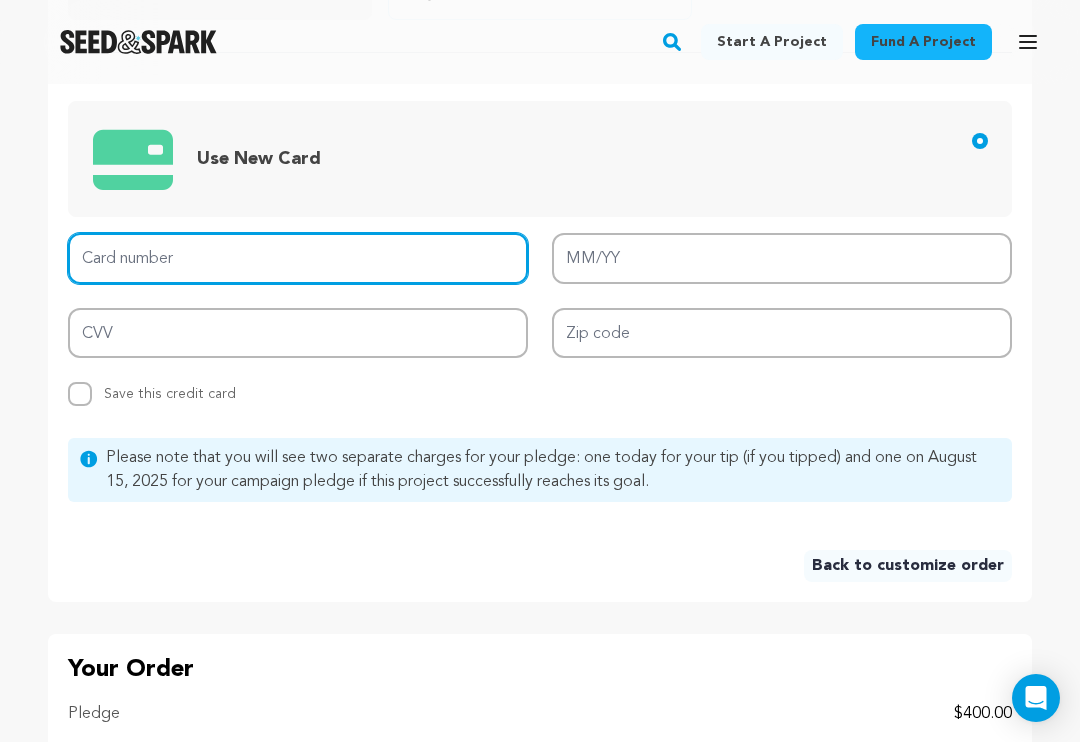 click on "Card number" at bounding box center [298, 258] 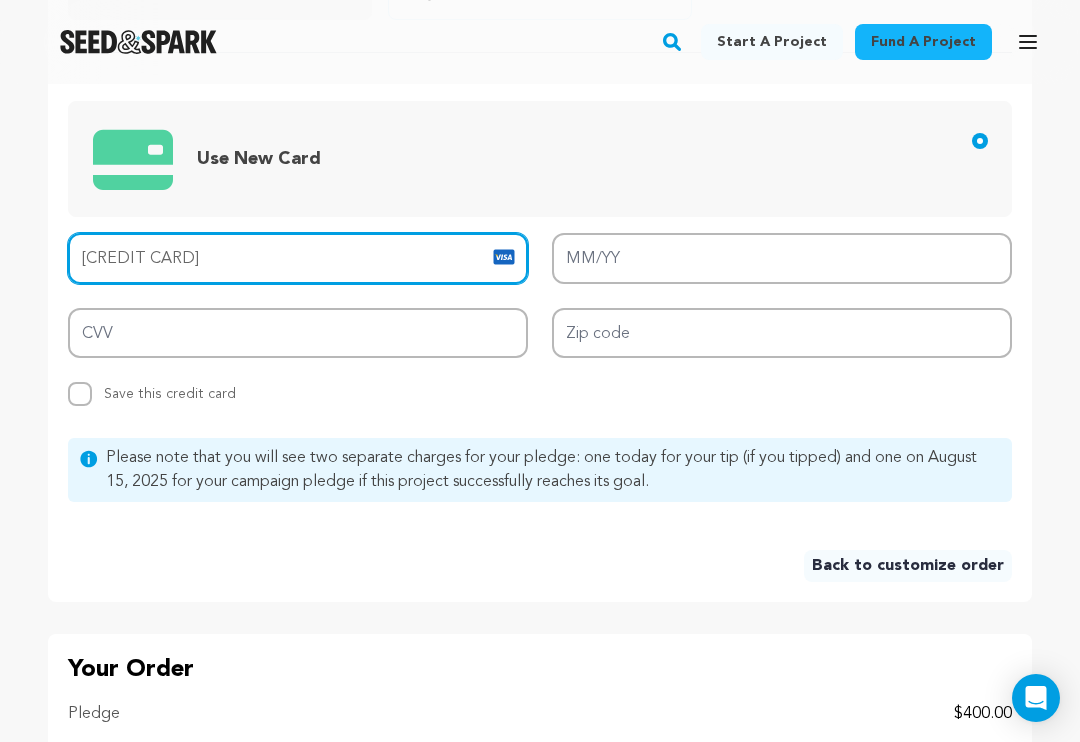 type on "4147 2026 8793 2580" 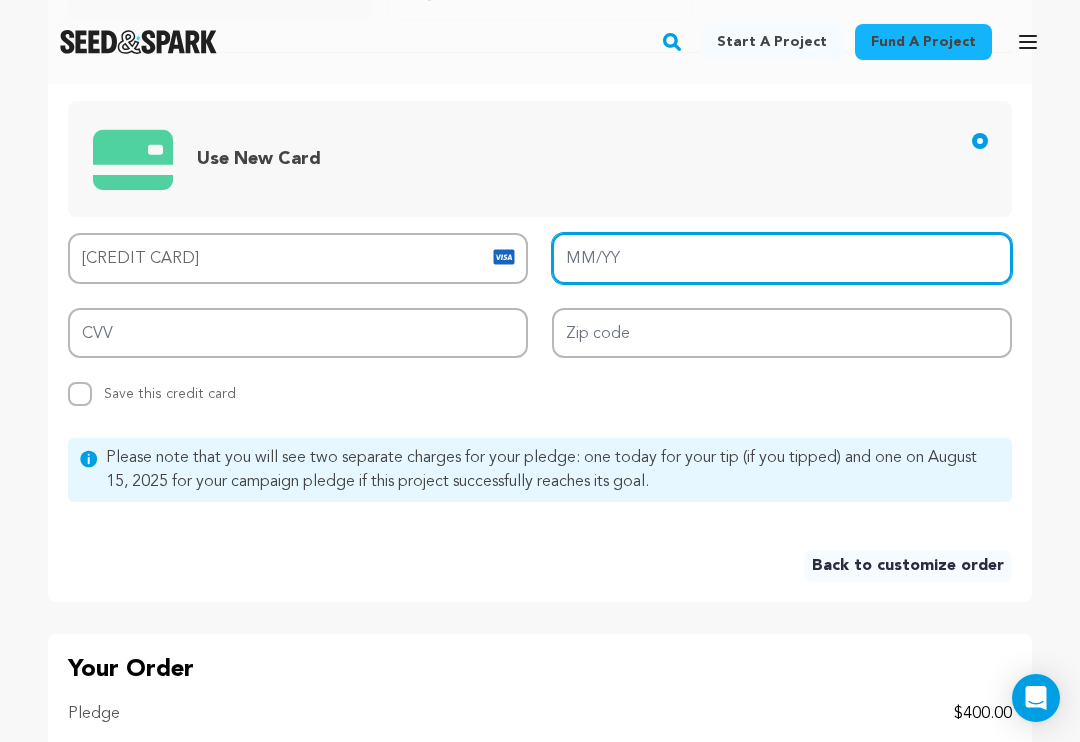 click on "MM/YY" at bounding box center (782, 258) 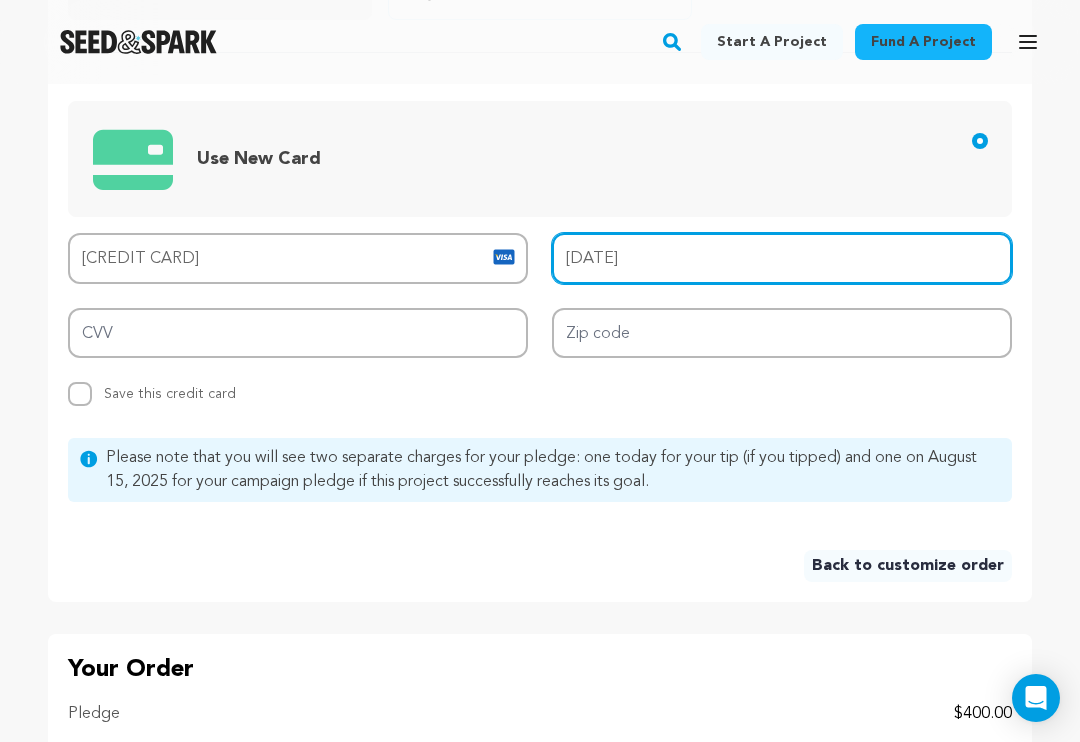 type on "07/29" 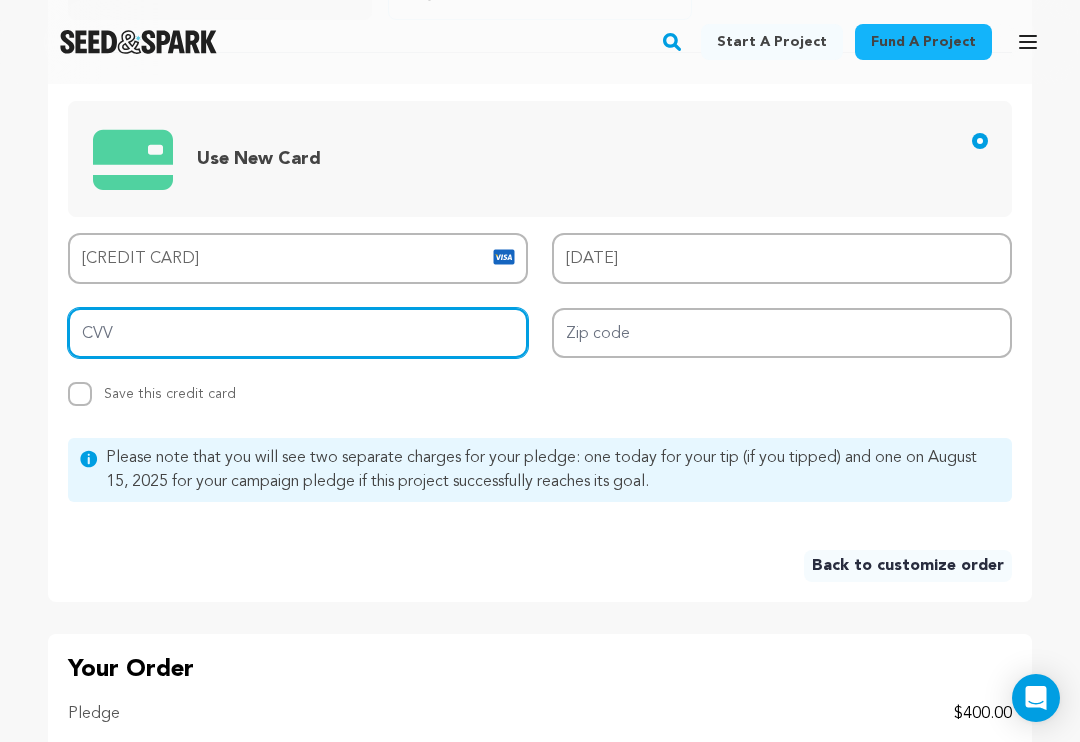 click on "CVV" at bounding box center (298, 333) 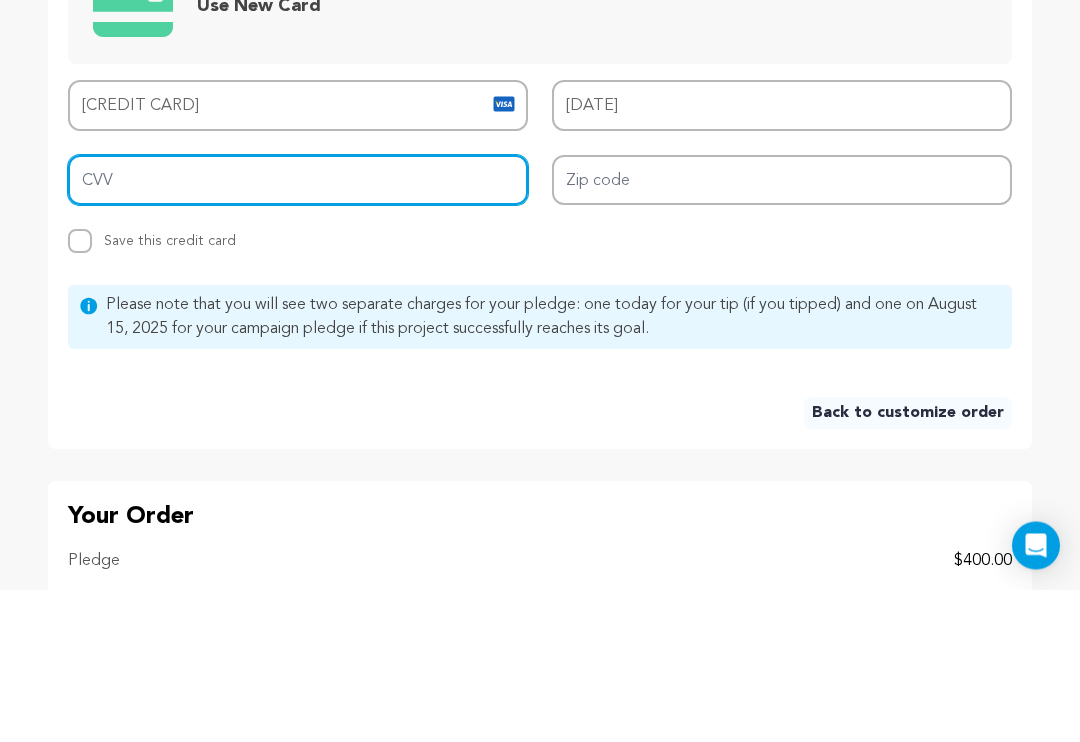 type on "896" 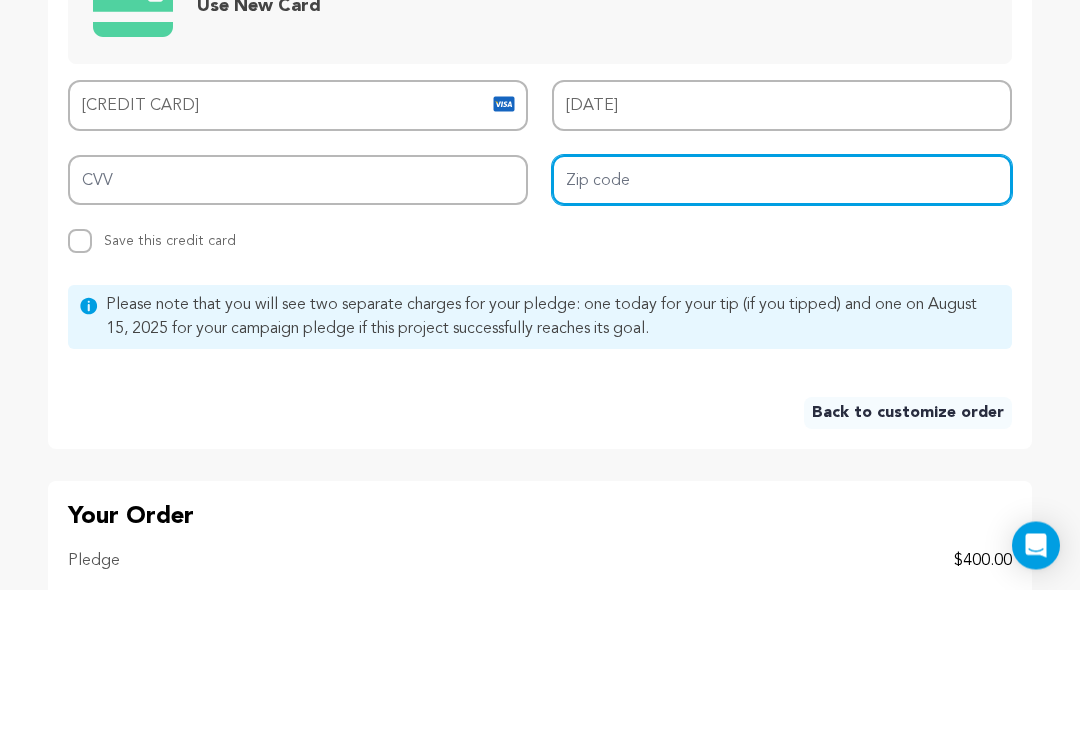 click on "Zip code" at bounding box center (782, 333) 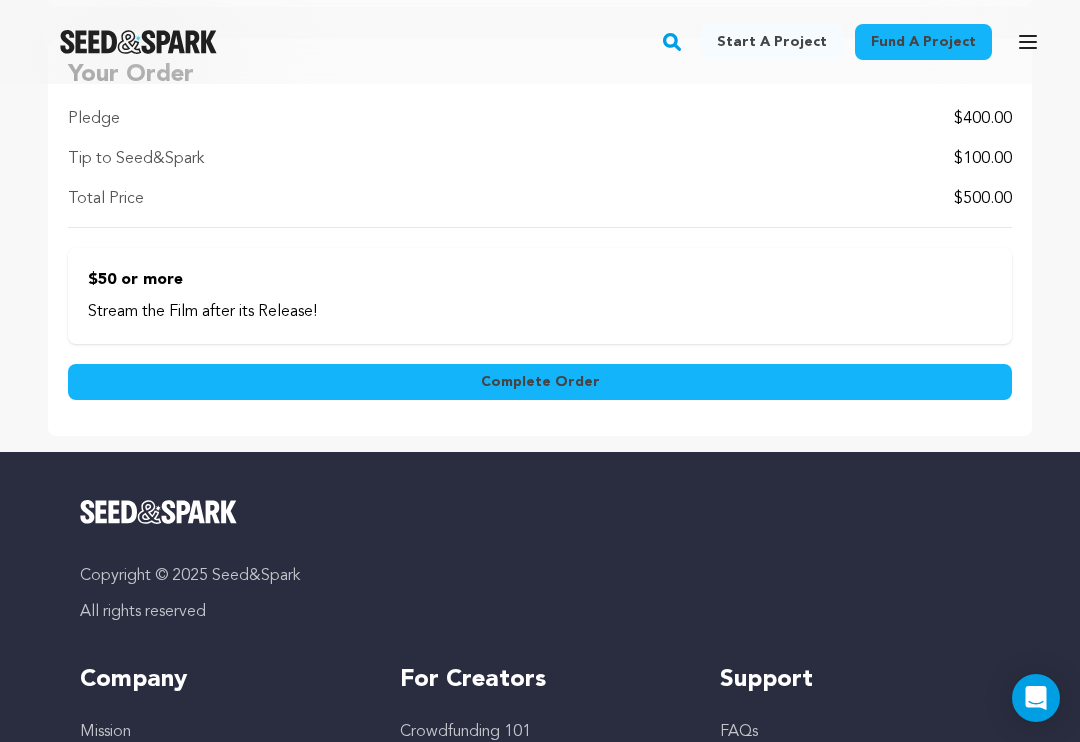 scroll, scrollTop: 1851, scrollLeft: 0, axis: vertical 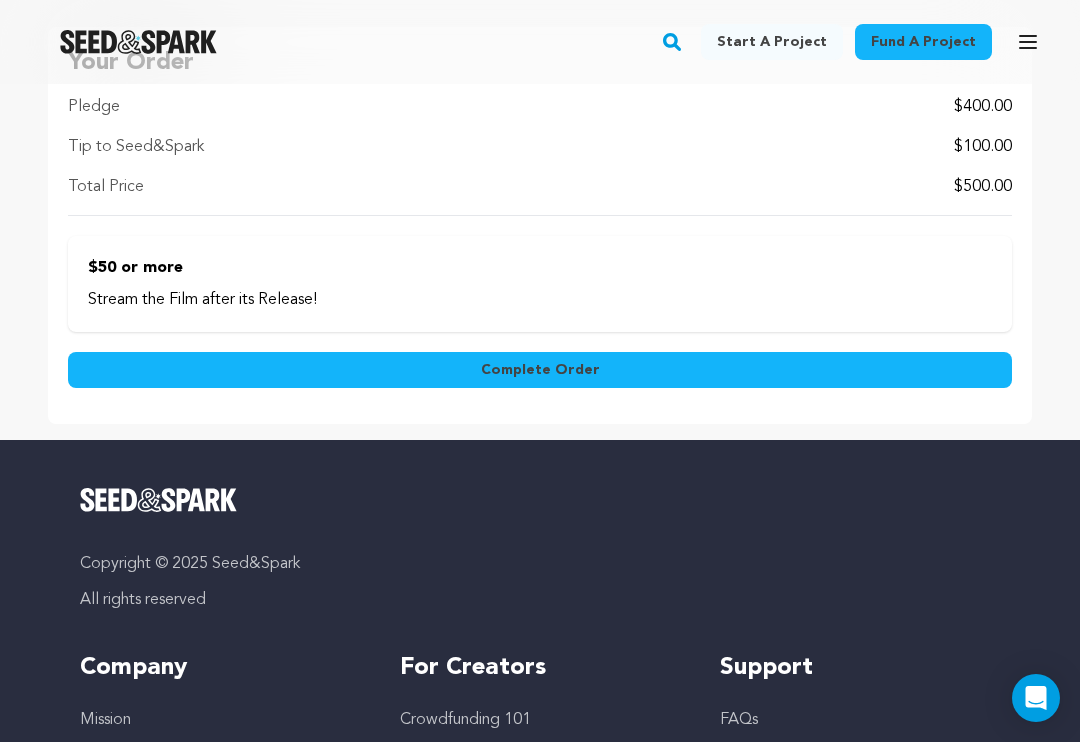 type on "10024" 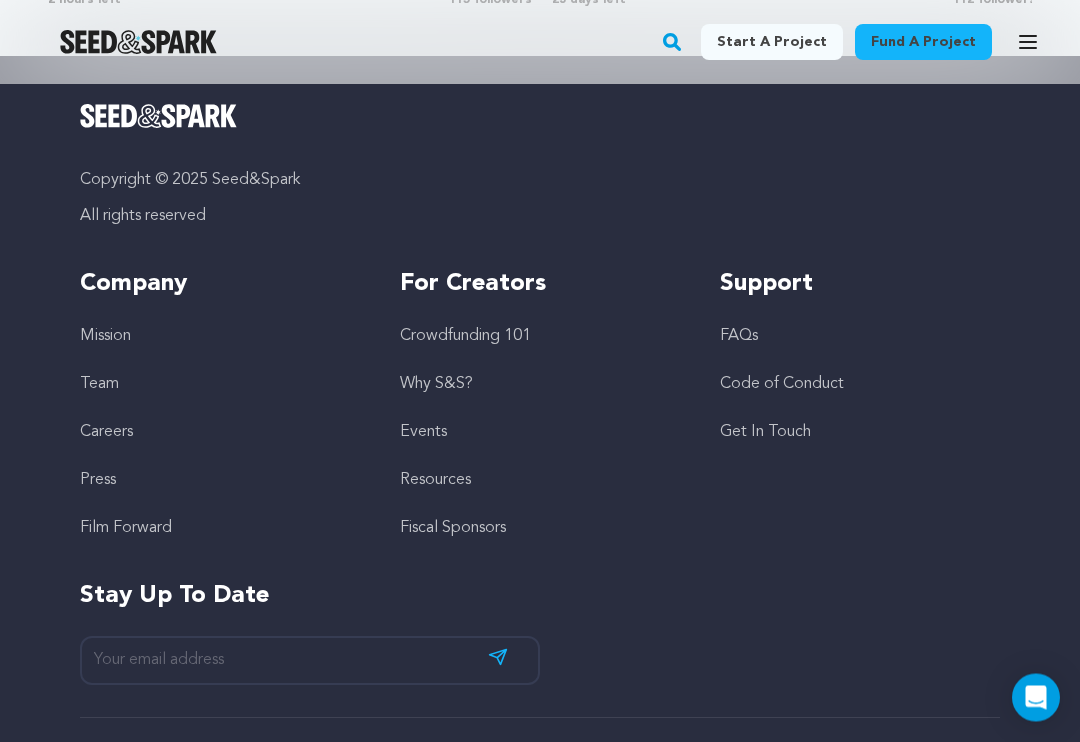 scroll, scrollTop: 1635, scrollLeft: 0, axis: vertical 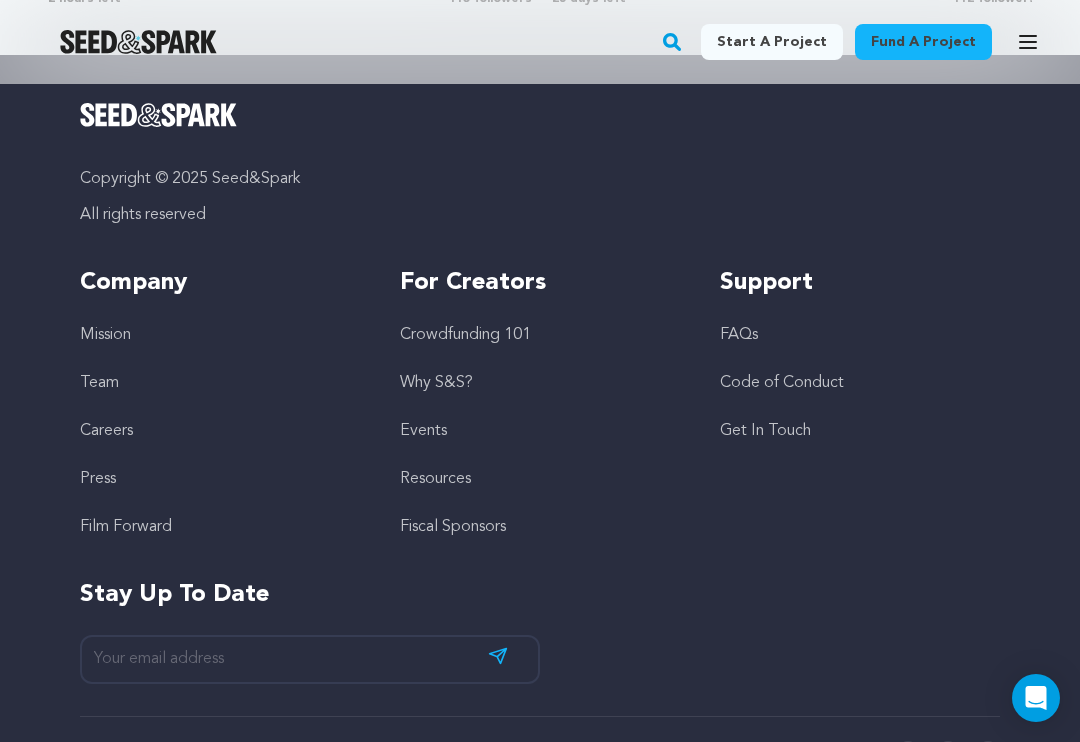 click on "Mission" at bounding box center (105, 335) 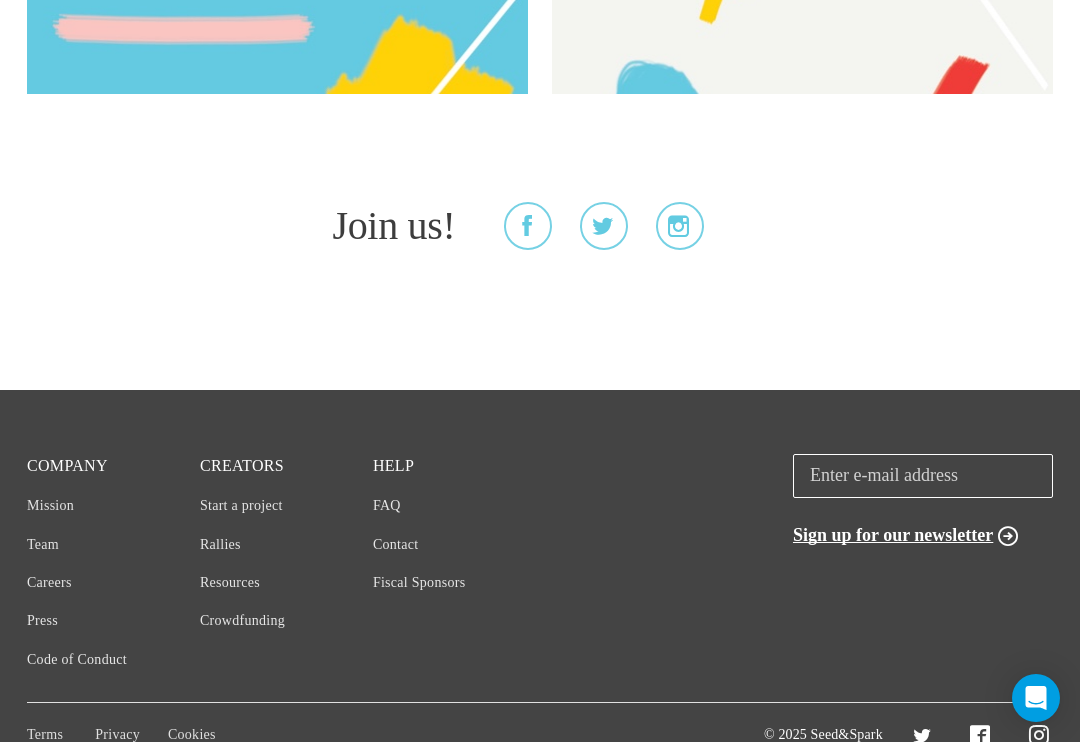 scroll, scrollTop: 5369, scrollLeft: 0, axis: vertical 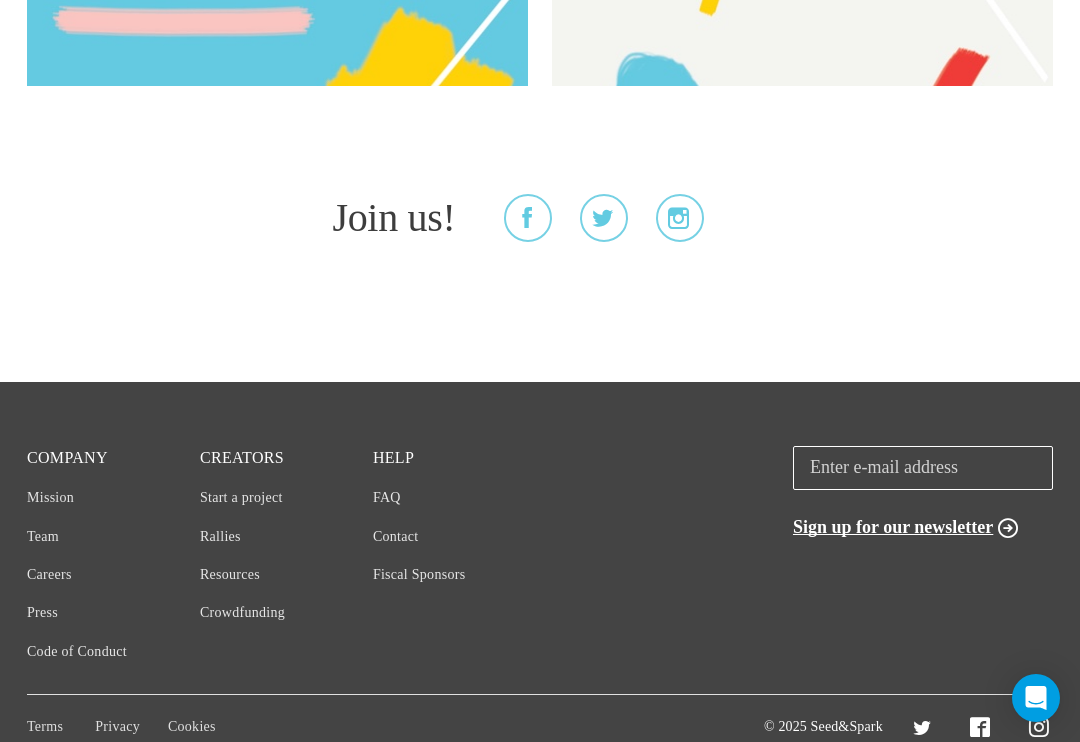 click on "FAQ" at bounding box center [387, 497] 